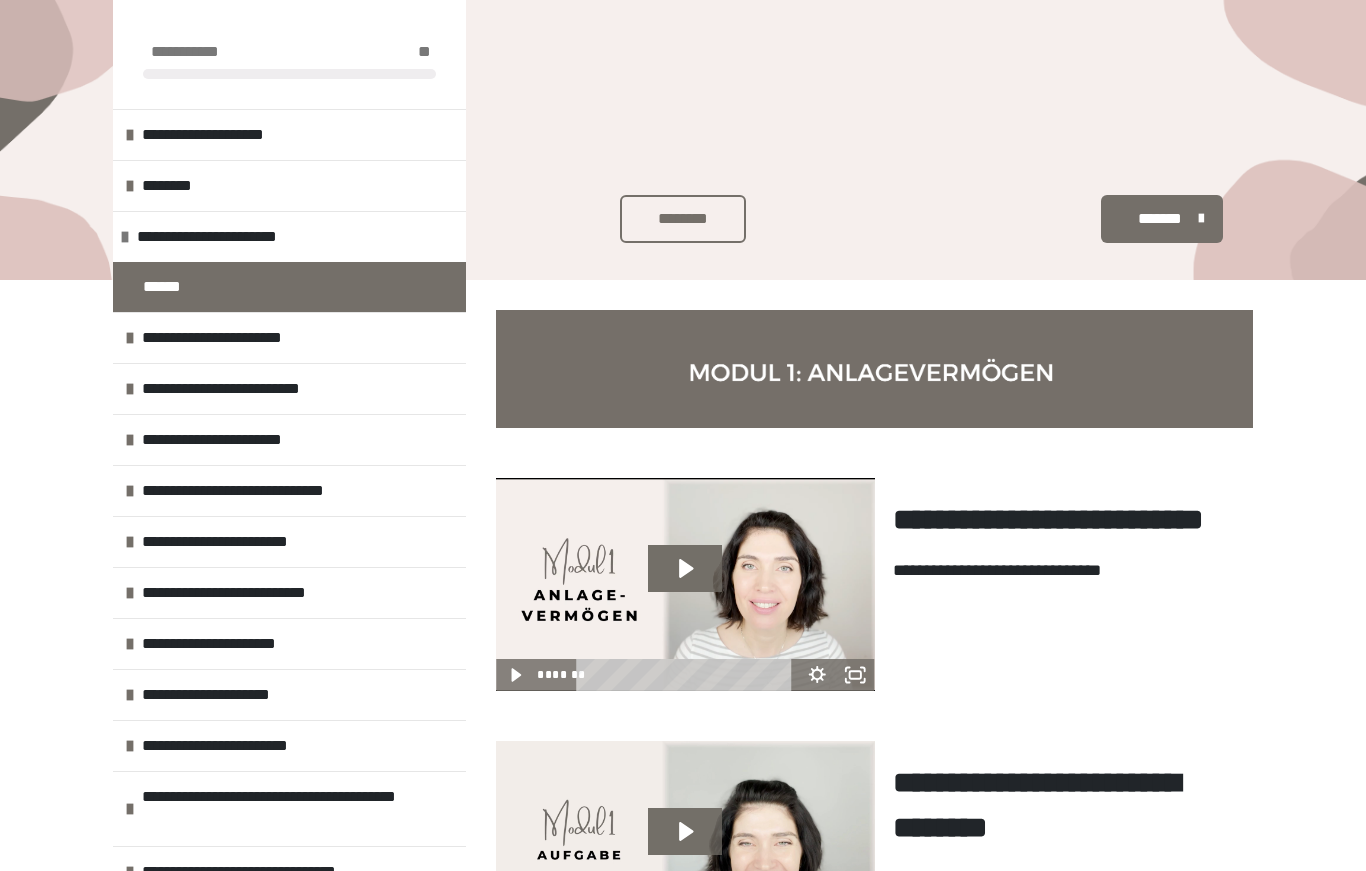 scroll, scrollTop: 1018, scrollLeft: 0, axis: vertical 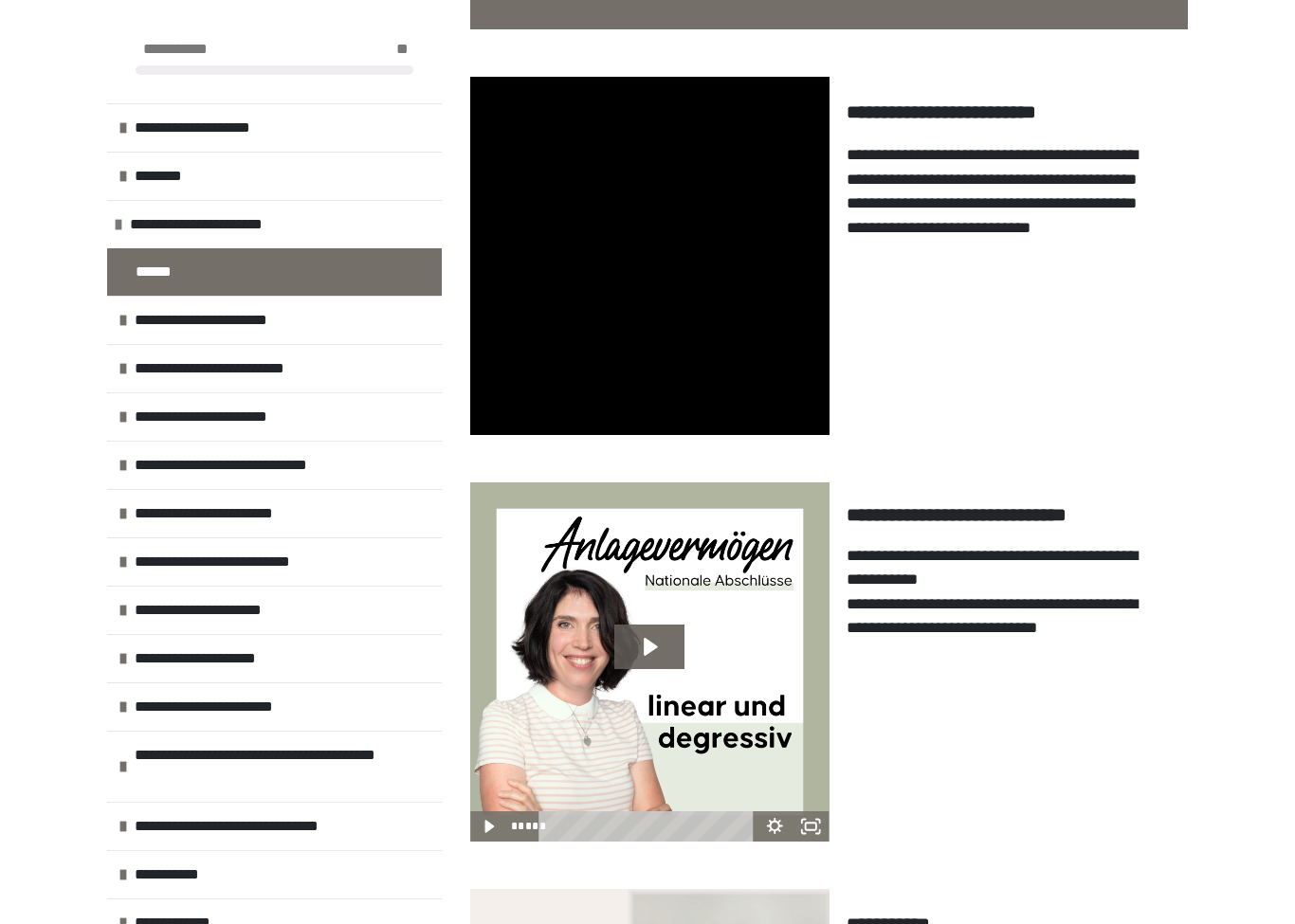 click at bounding box center (649, 256) 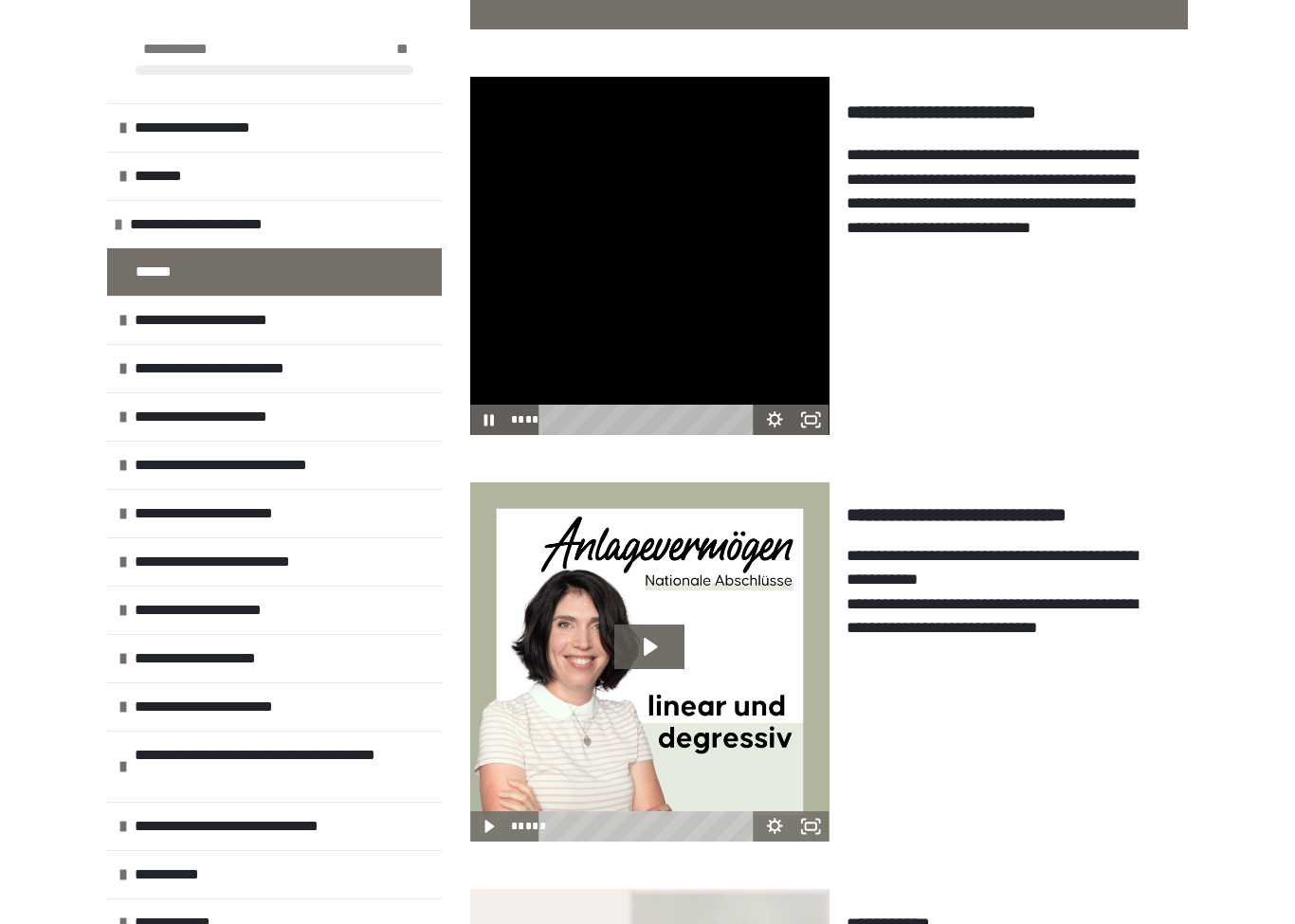 click at bounding box center (649, 256) 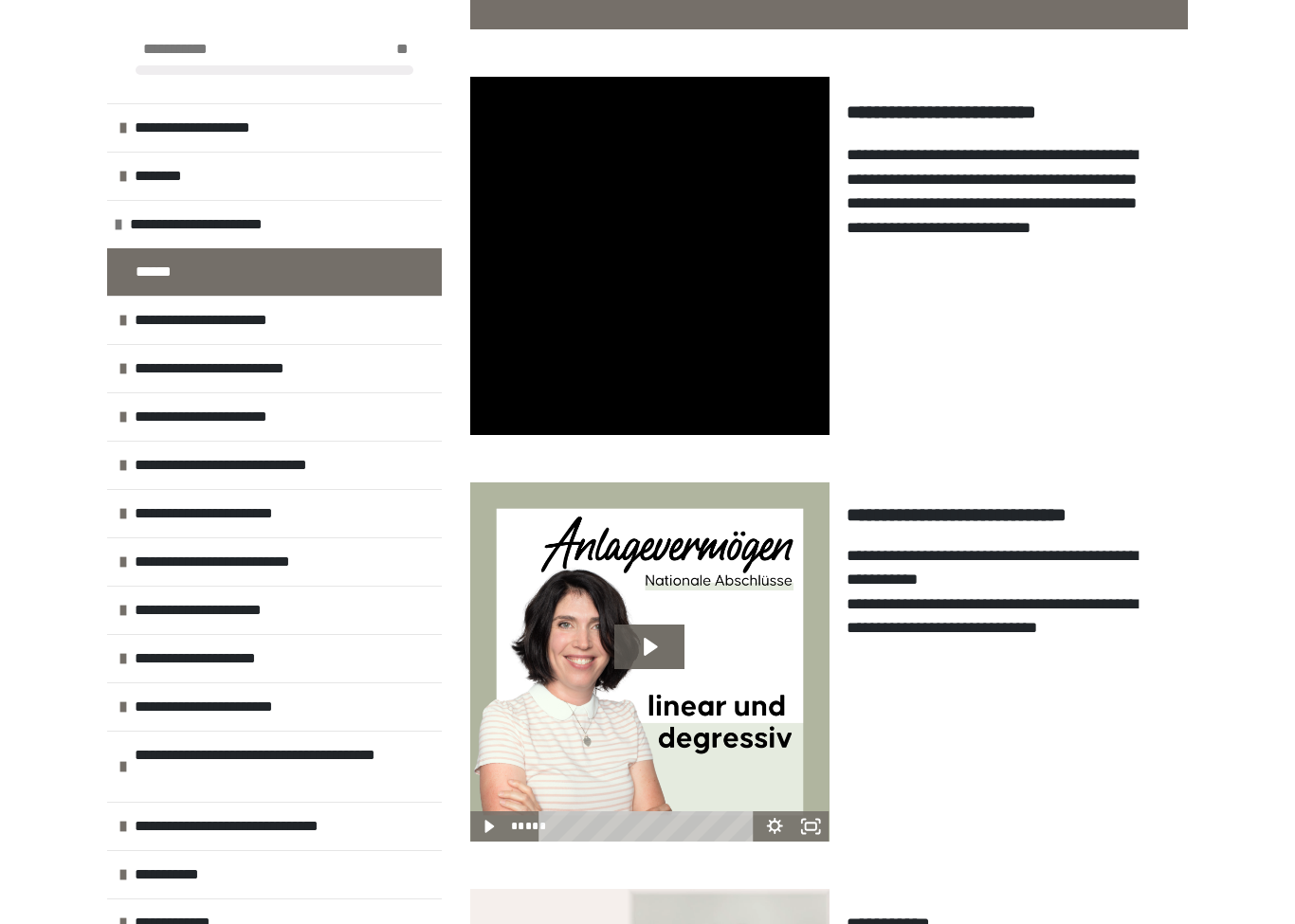 click at bounding box center [649, 256] 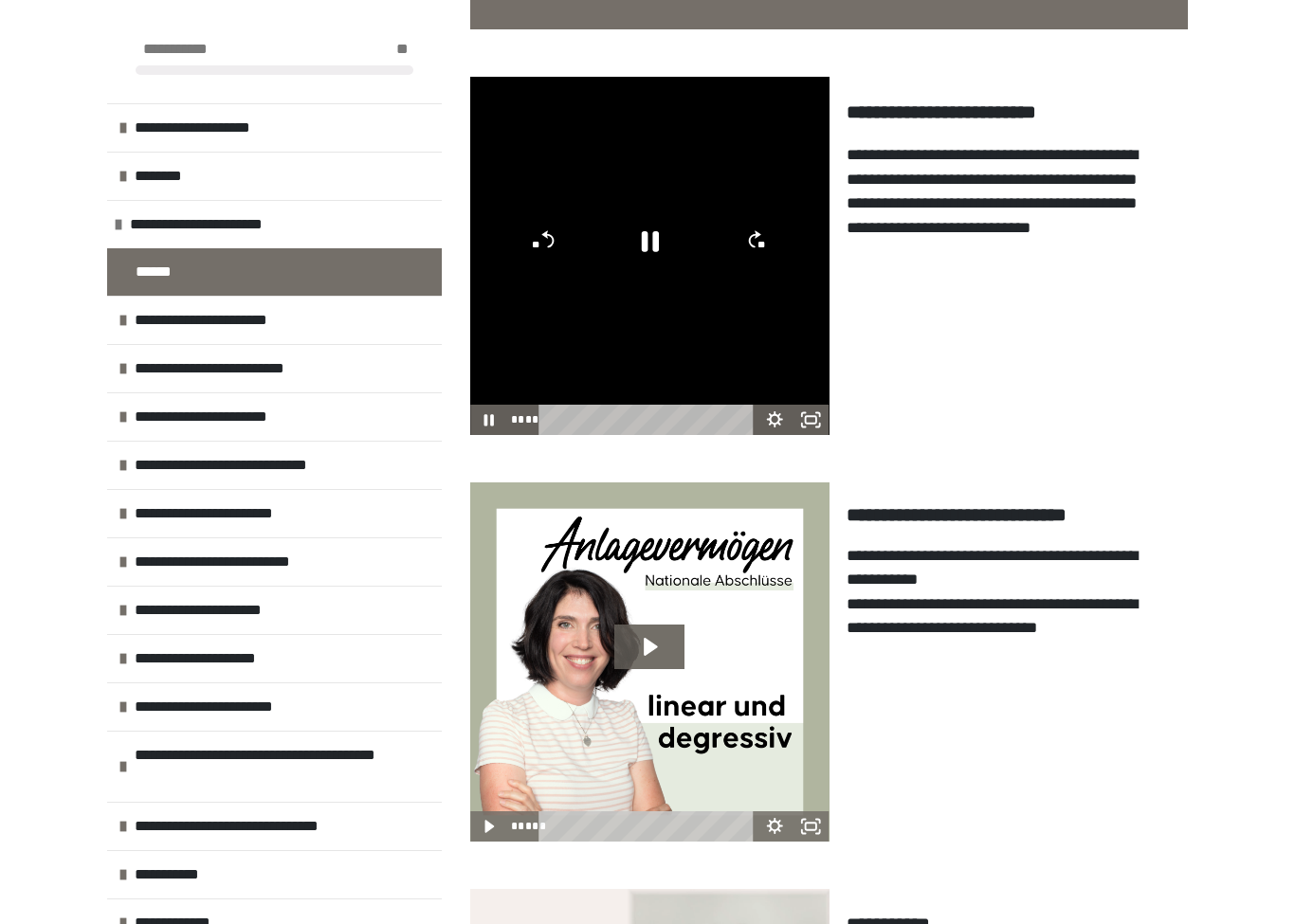 click 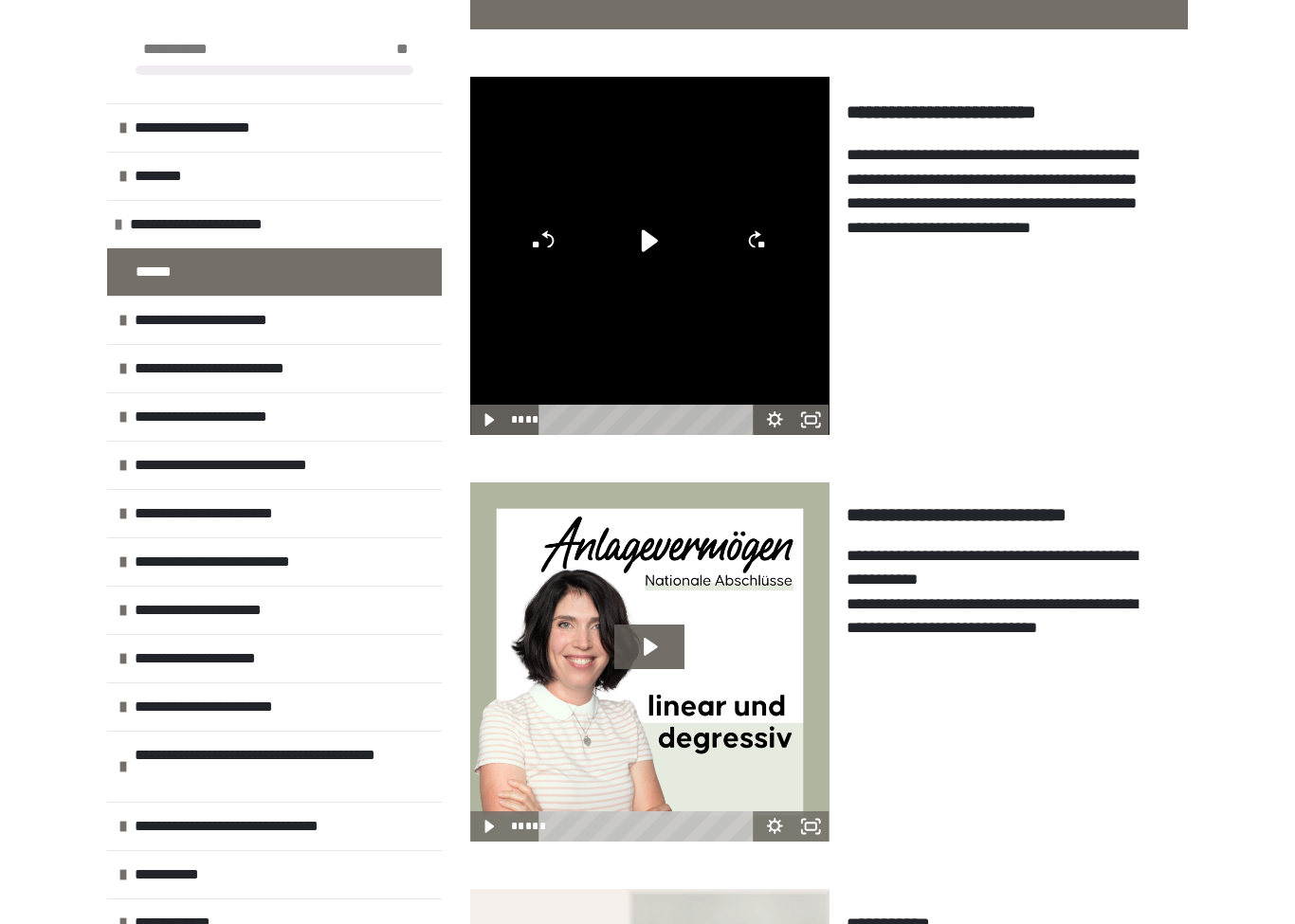 click 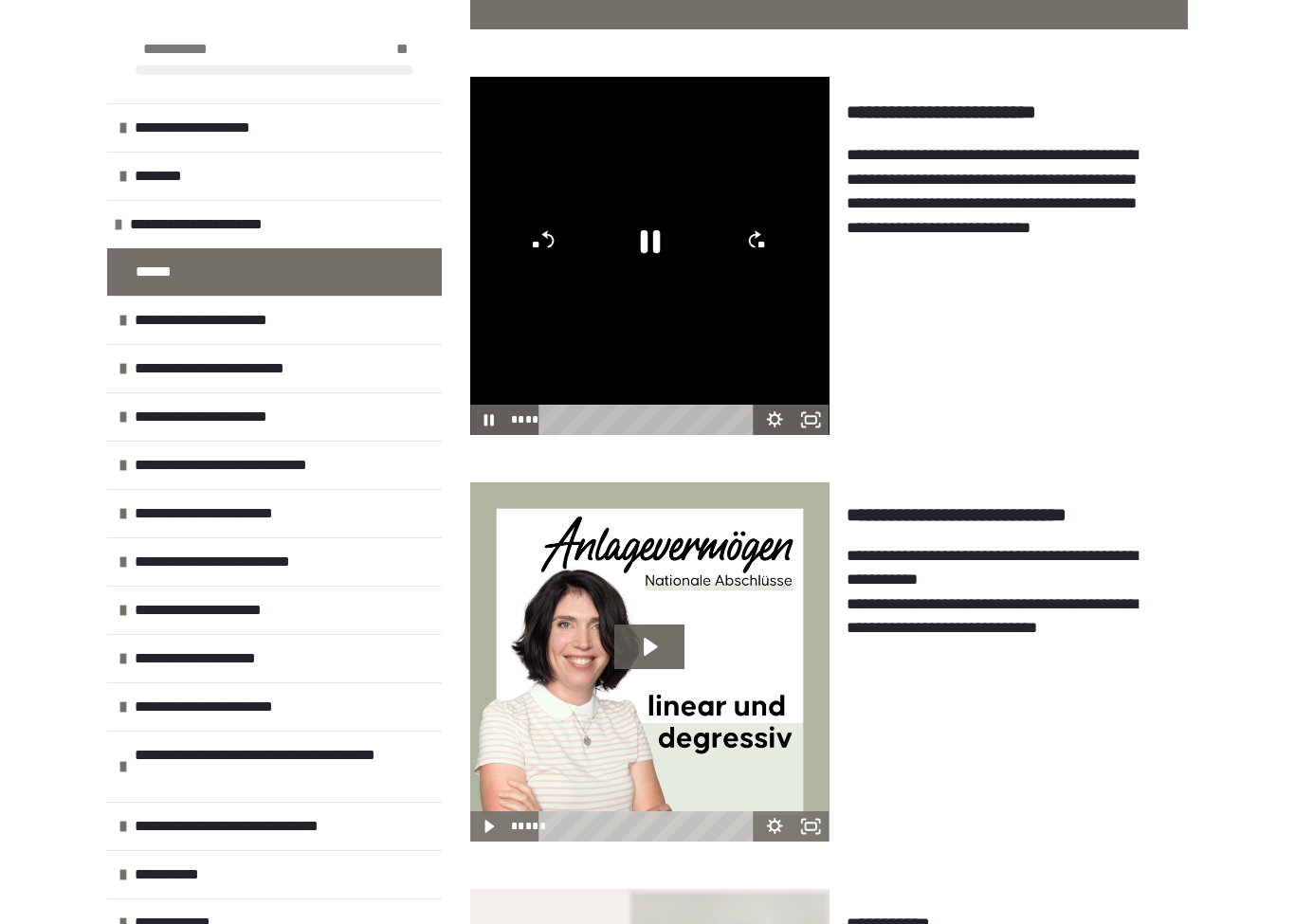 click 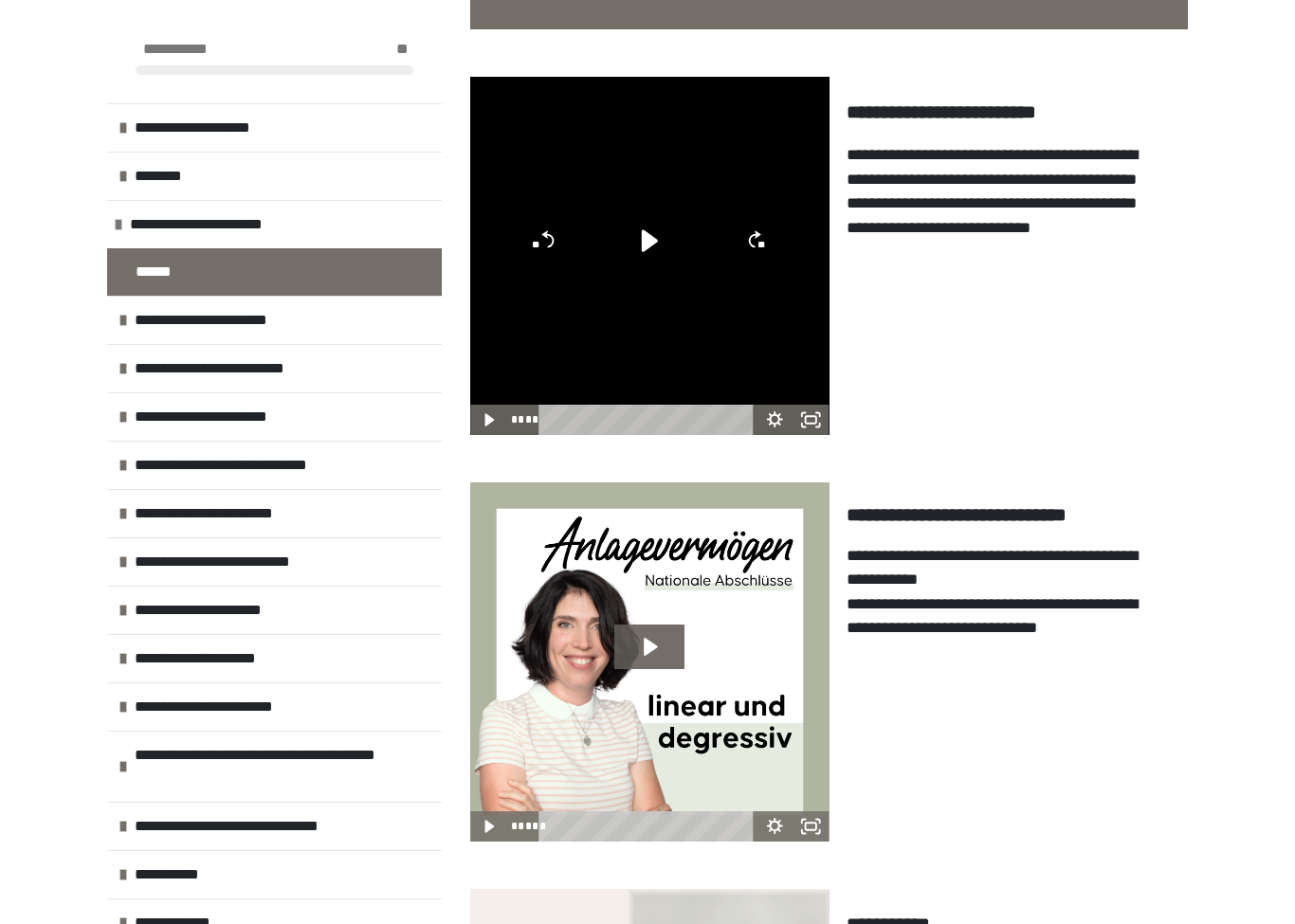 click 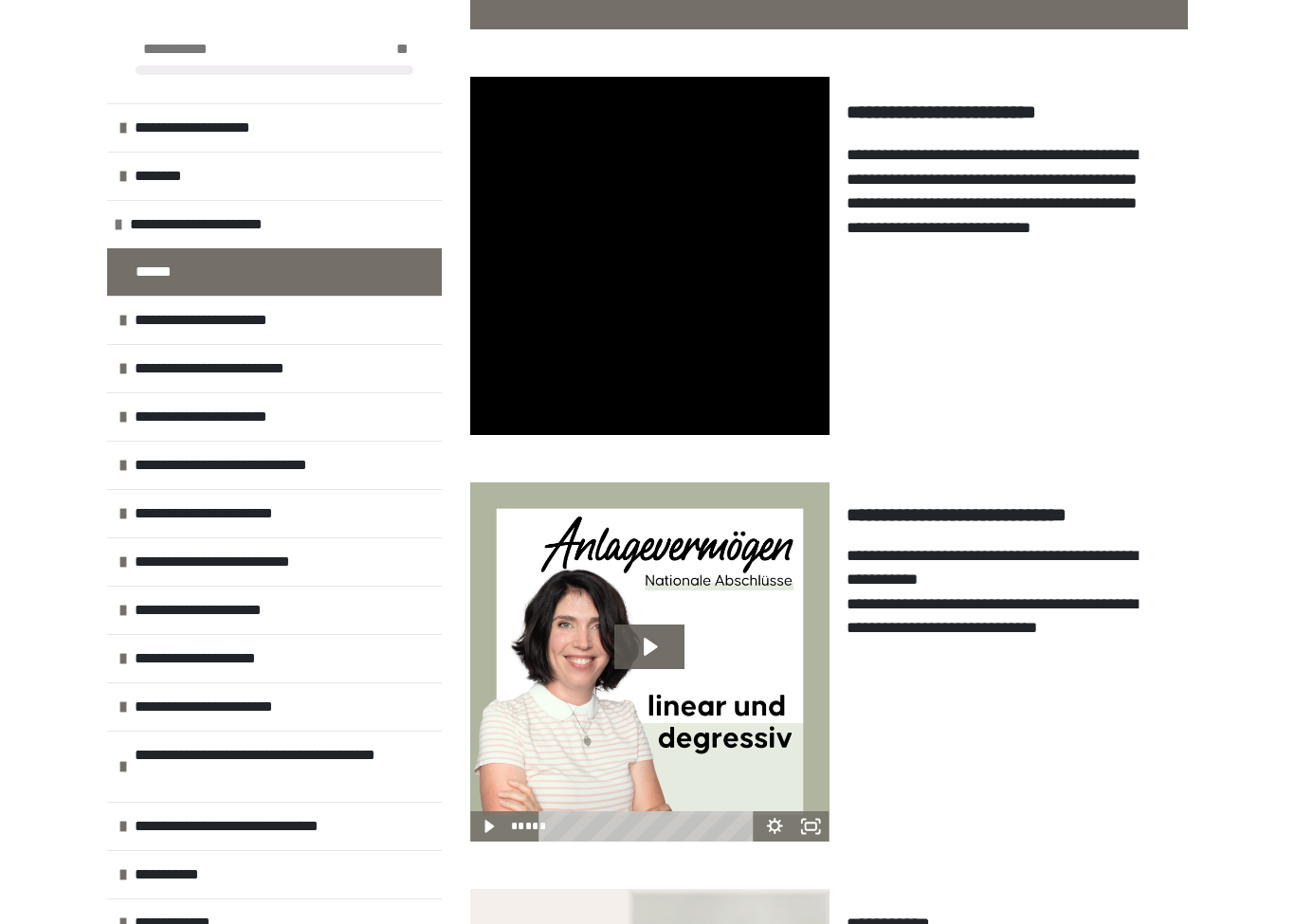 click at bounding box center [649, 256] 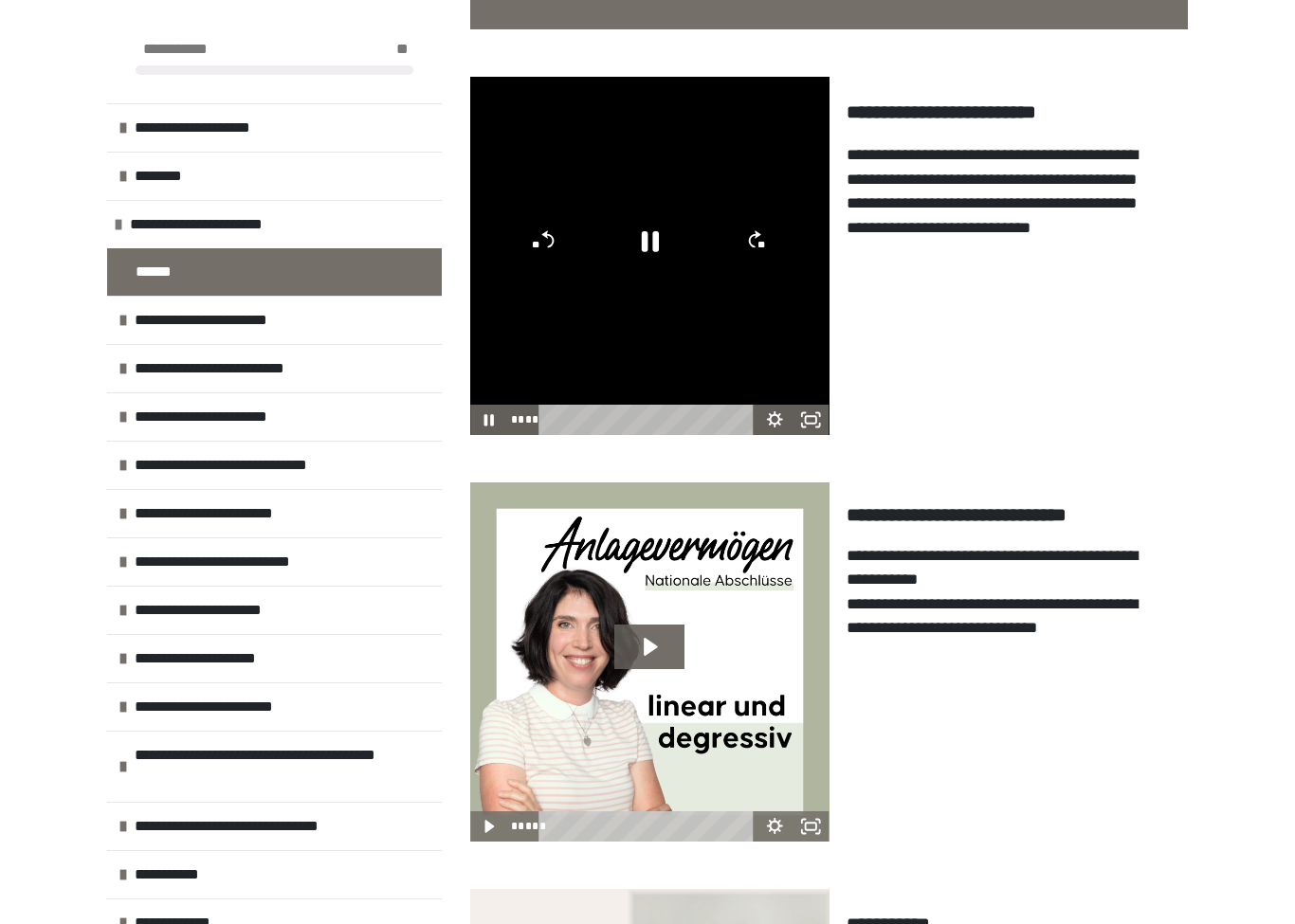 click 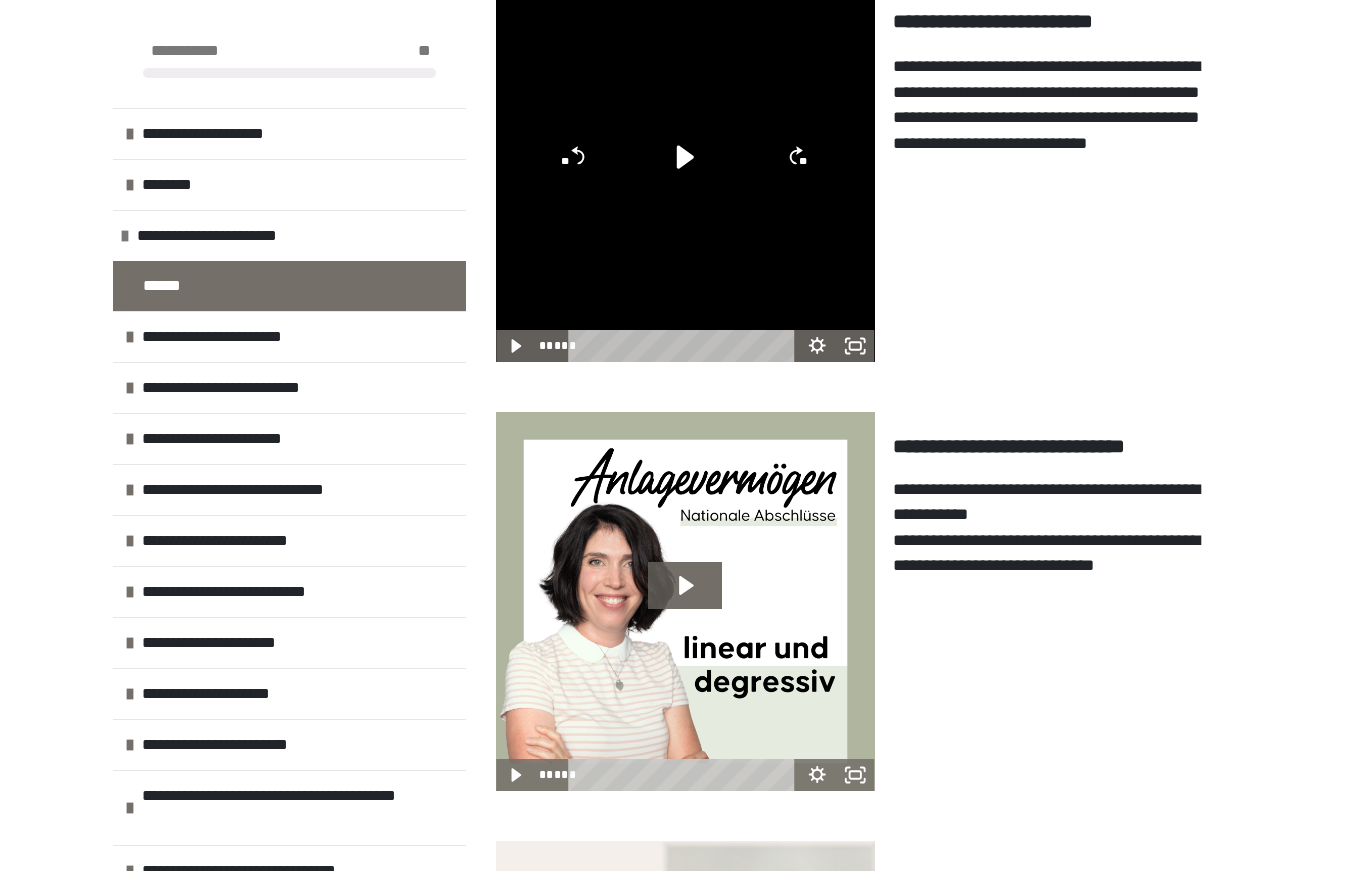 scroll, scrollTop: 1188, scrollLeft: 0, axis: vertical 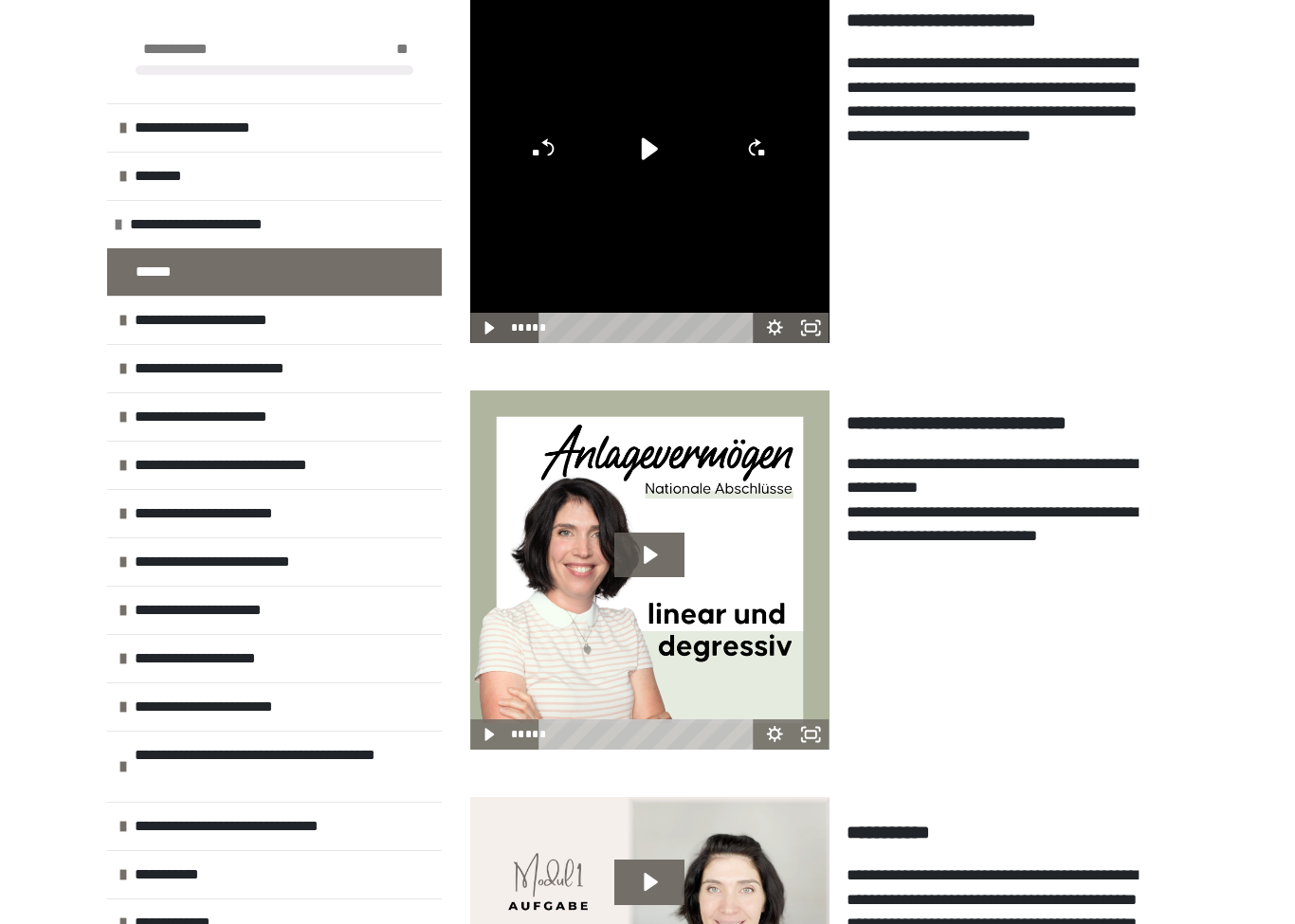 click 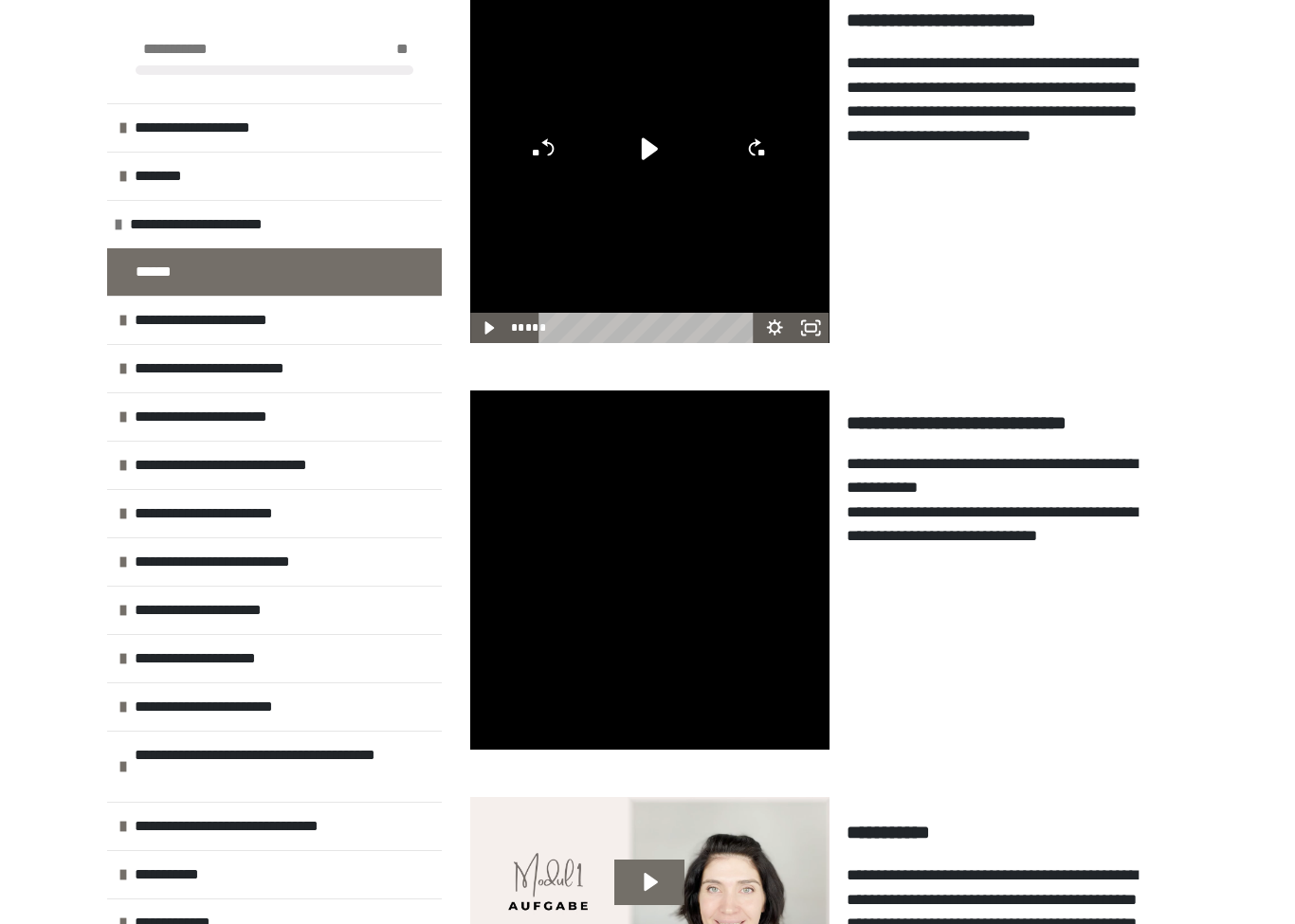 click 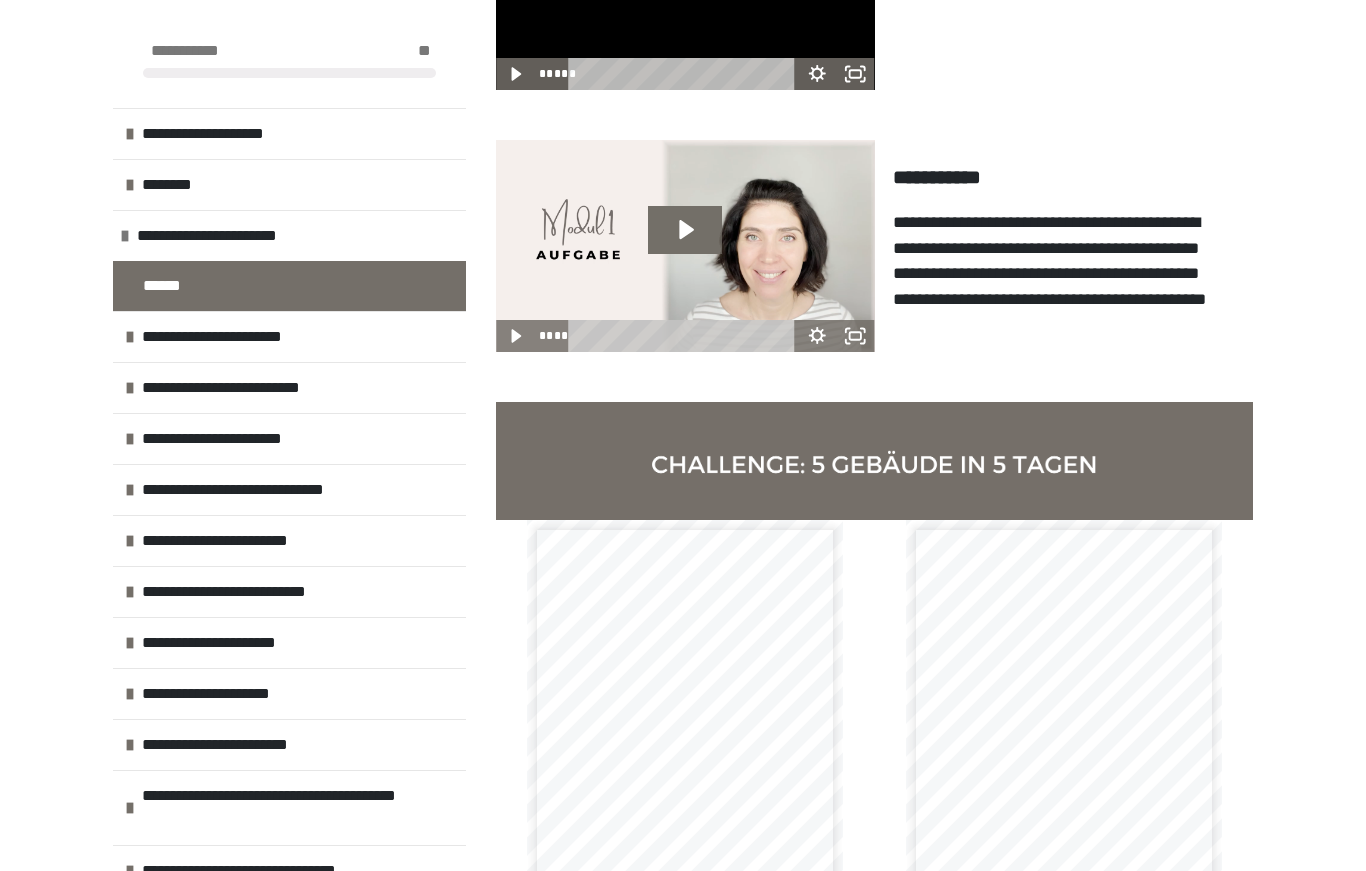 scroll, scrollTop: 1862, scrollLeft: 0, axis: vertical 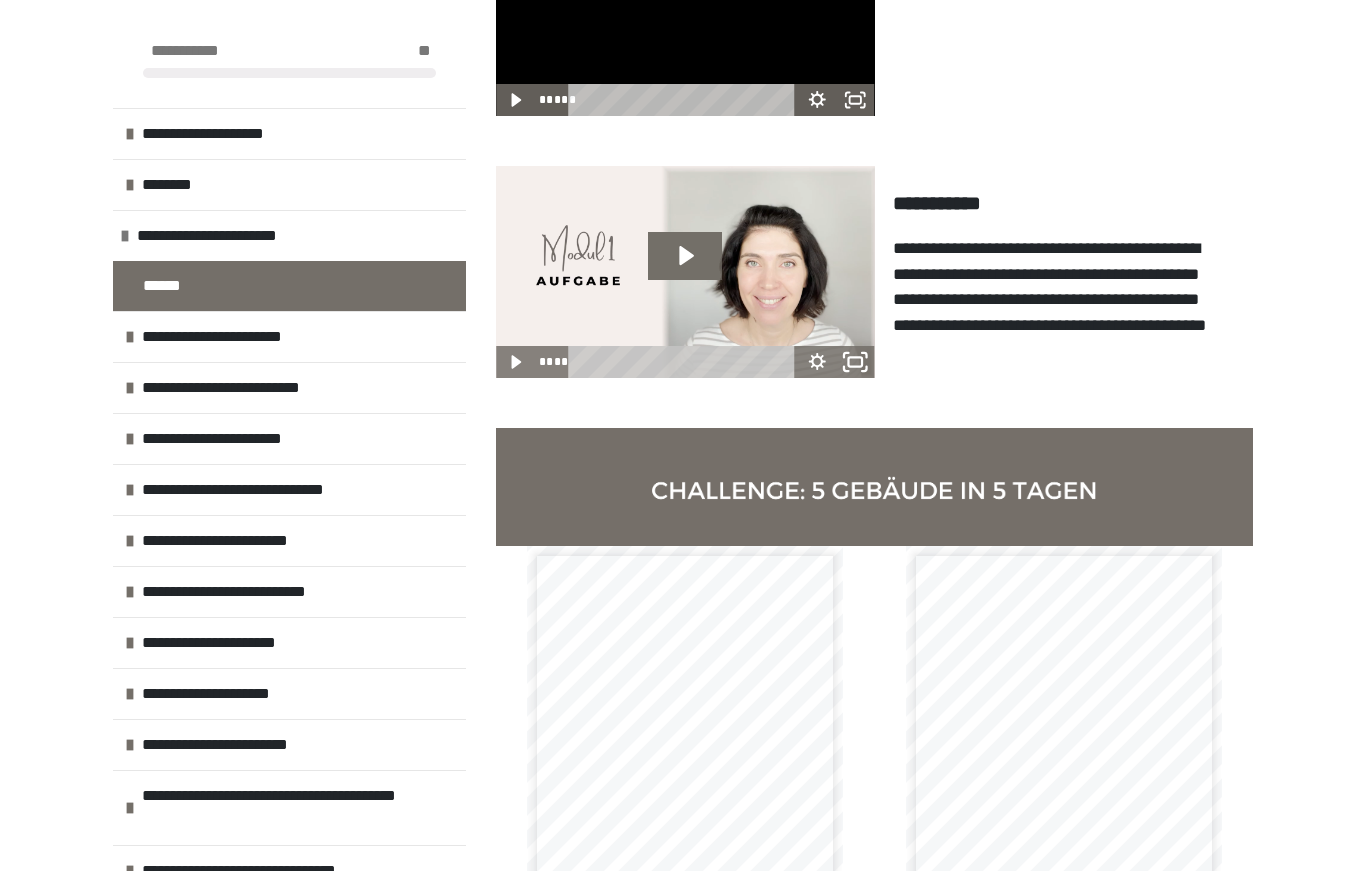 click 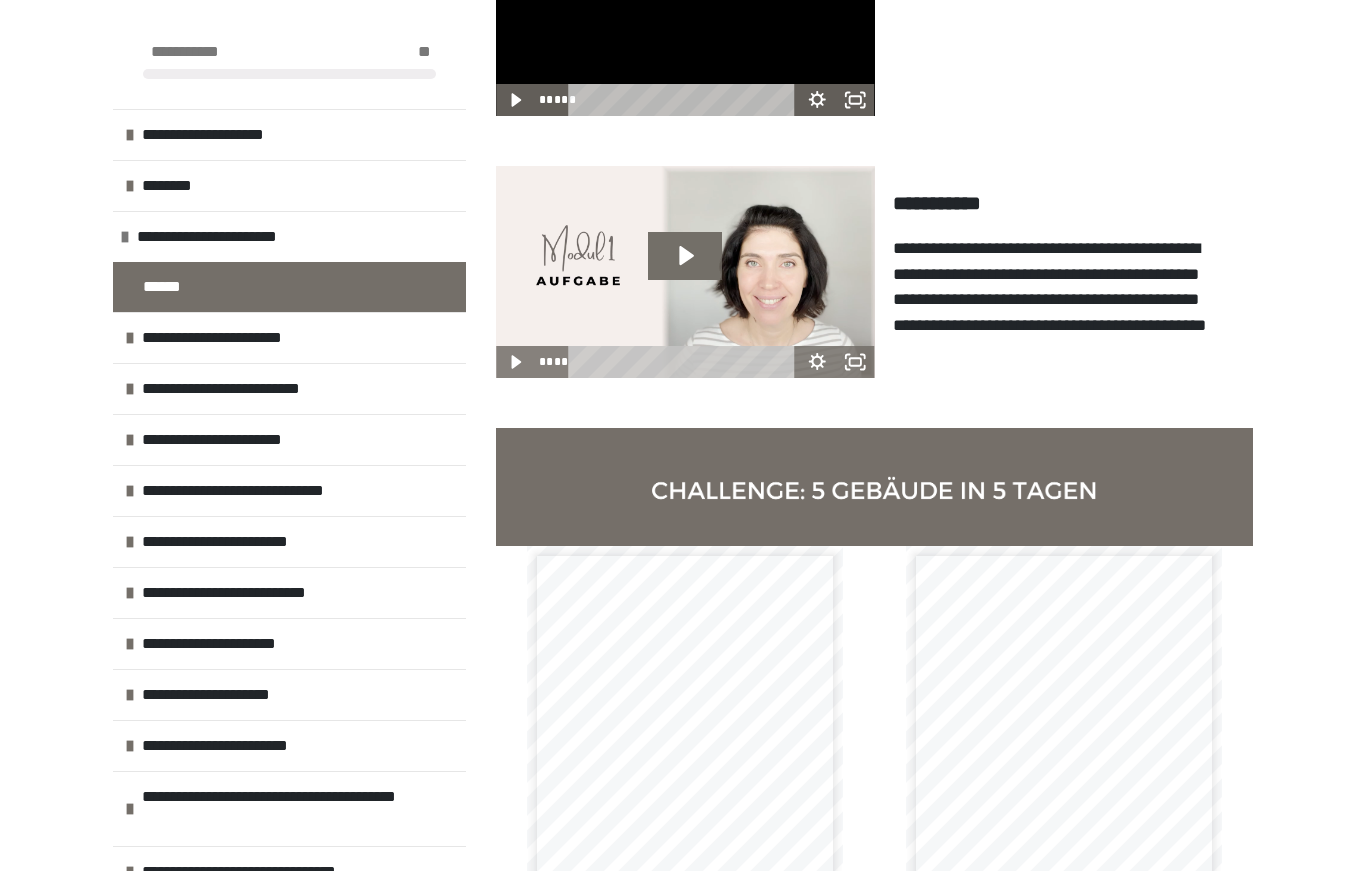 click 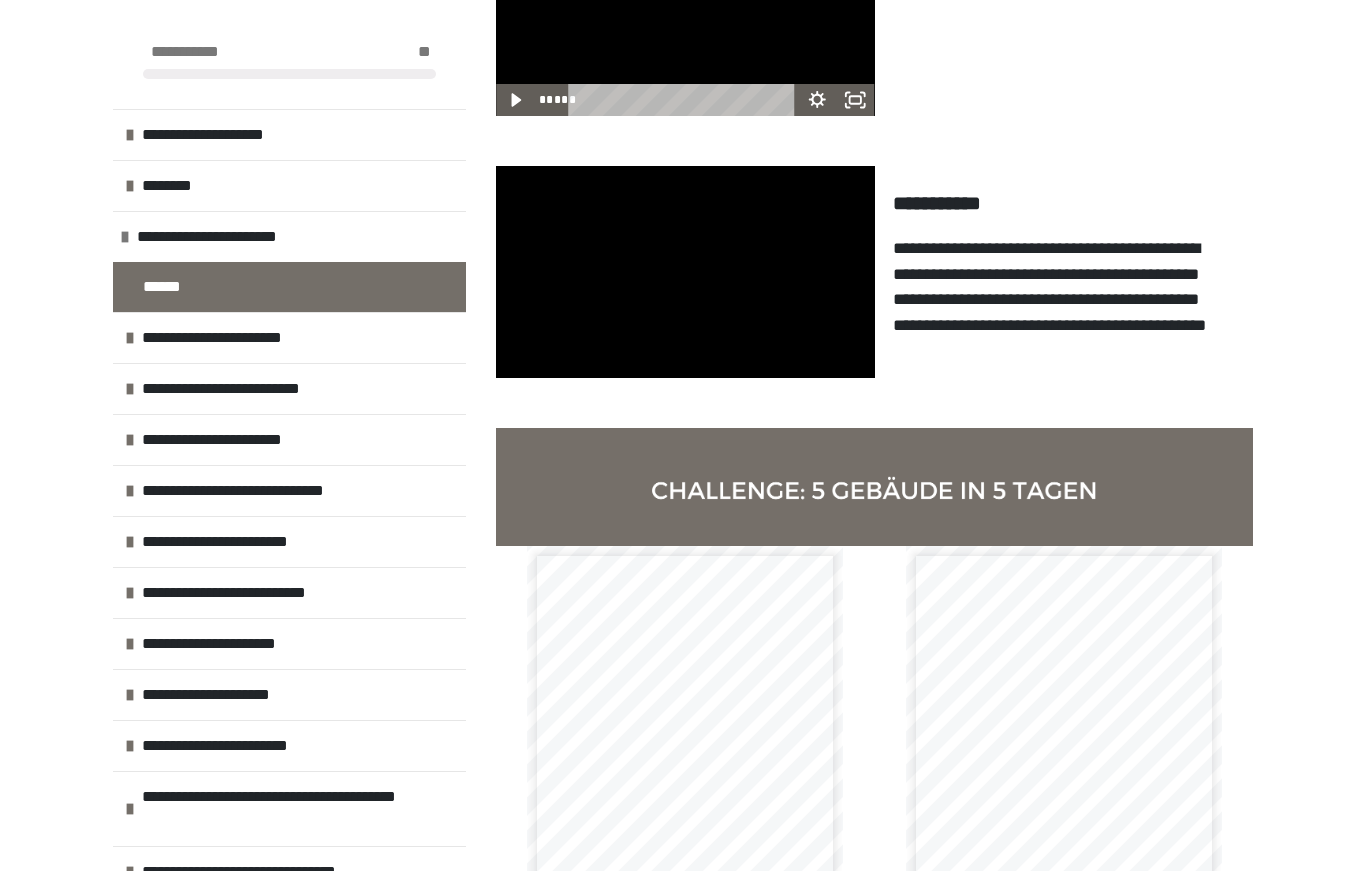 click 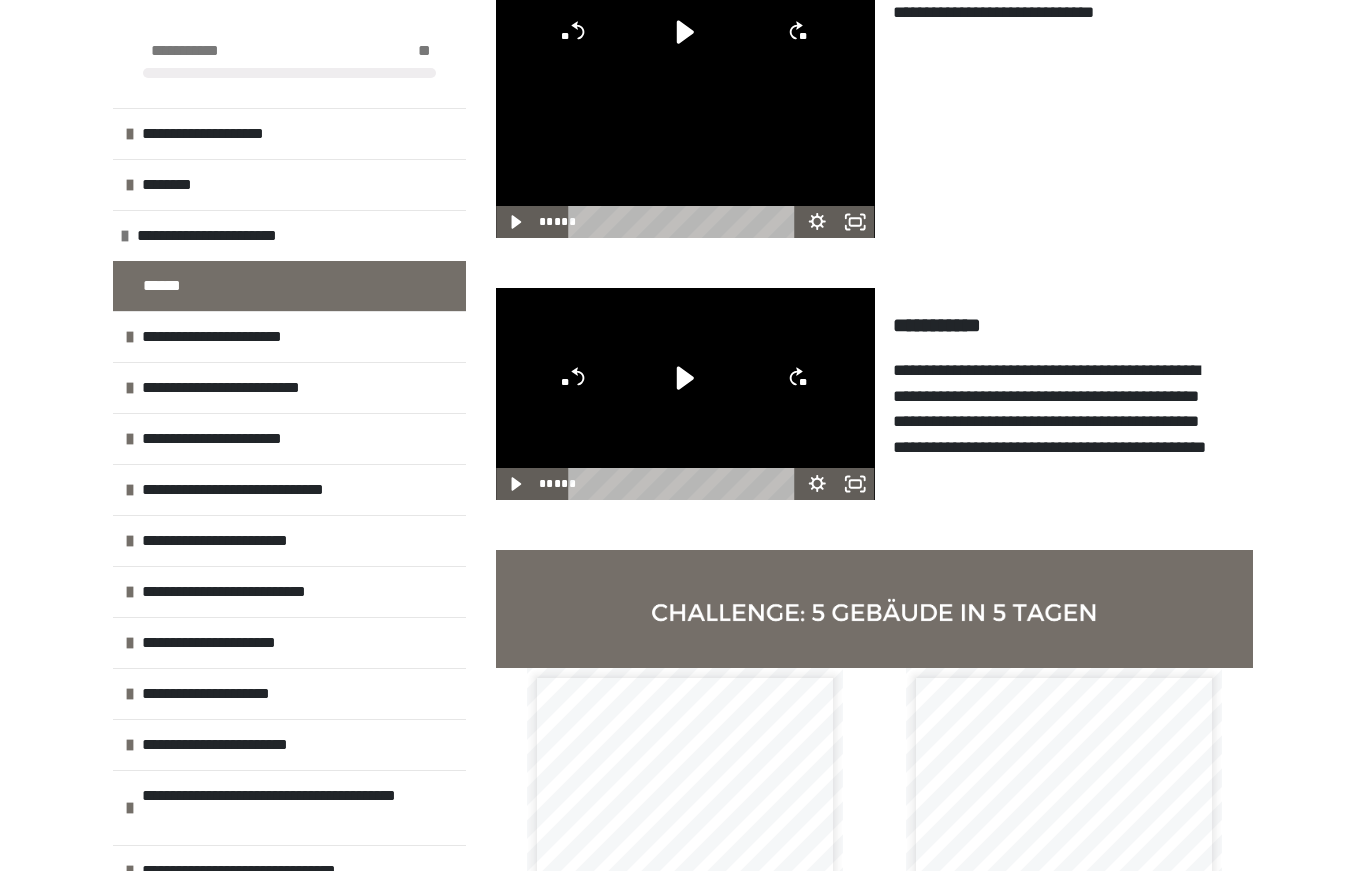 scroll, scrollTop: 1737, scrollLeft: 0, axis: vertical 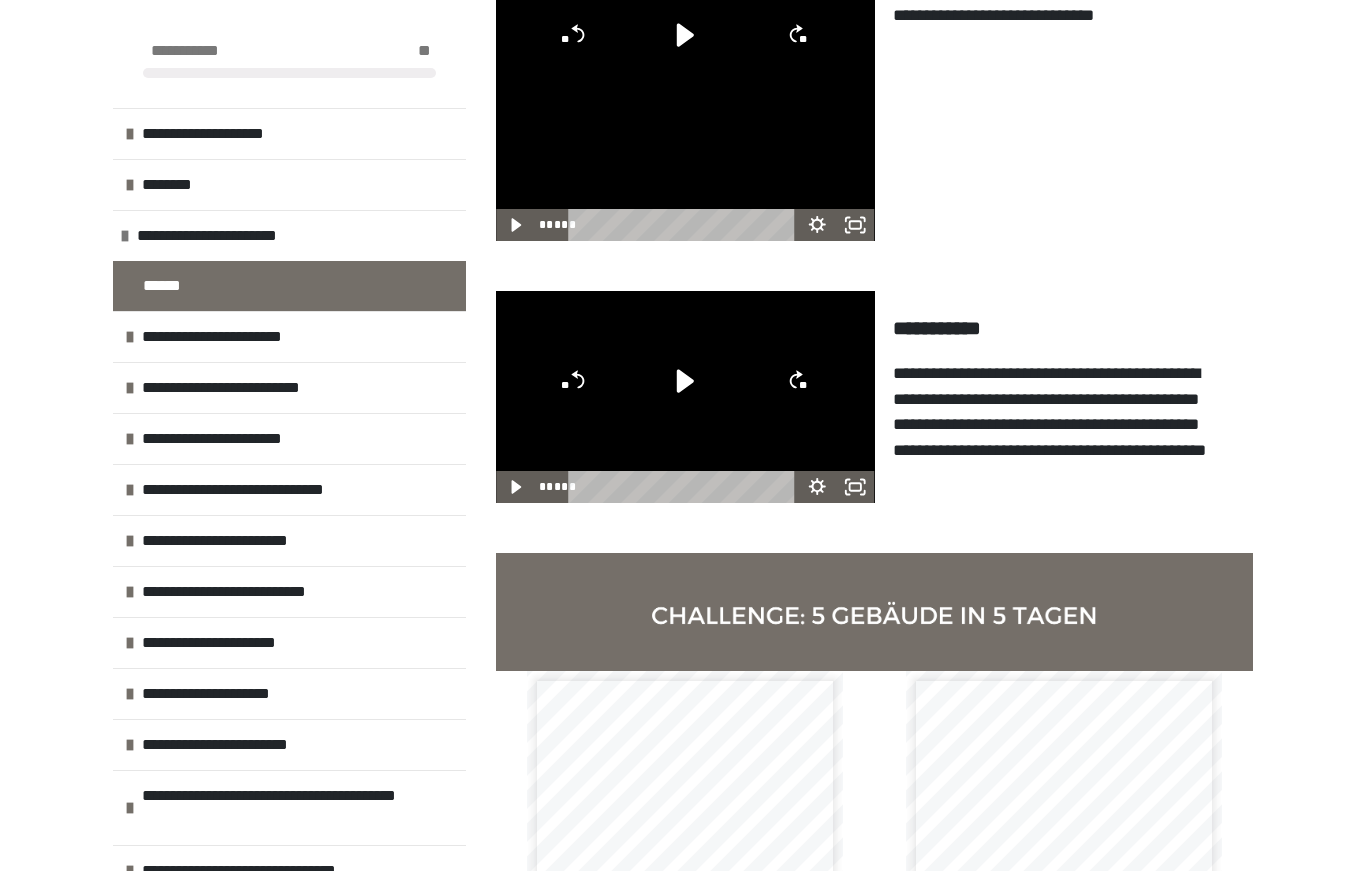 click on "**********" at bounding box center (1049, 413) 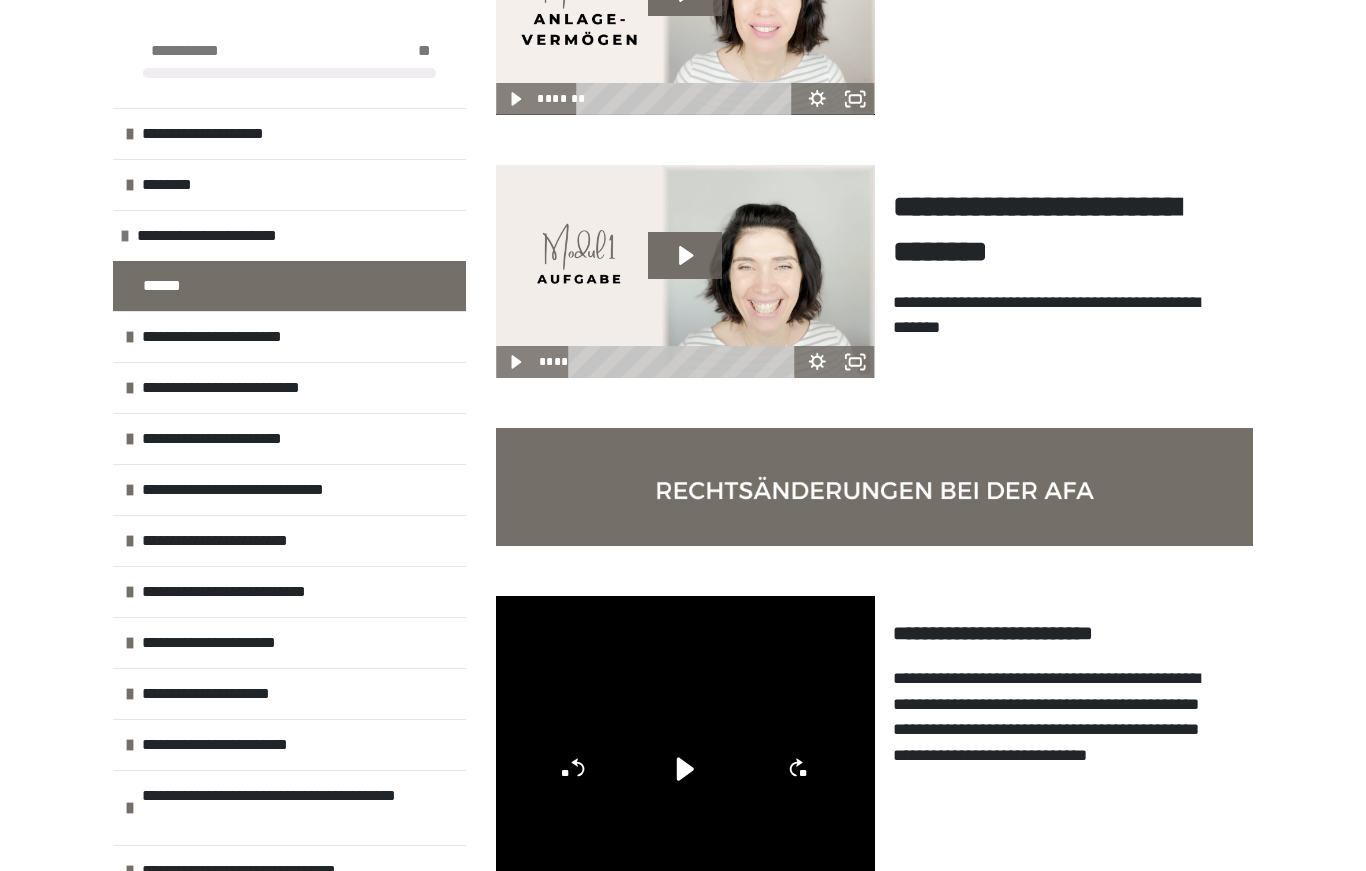 scroll, scrollTop: 562, scrollLeft: 0, axis: vertical 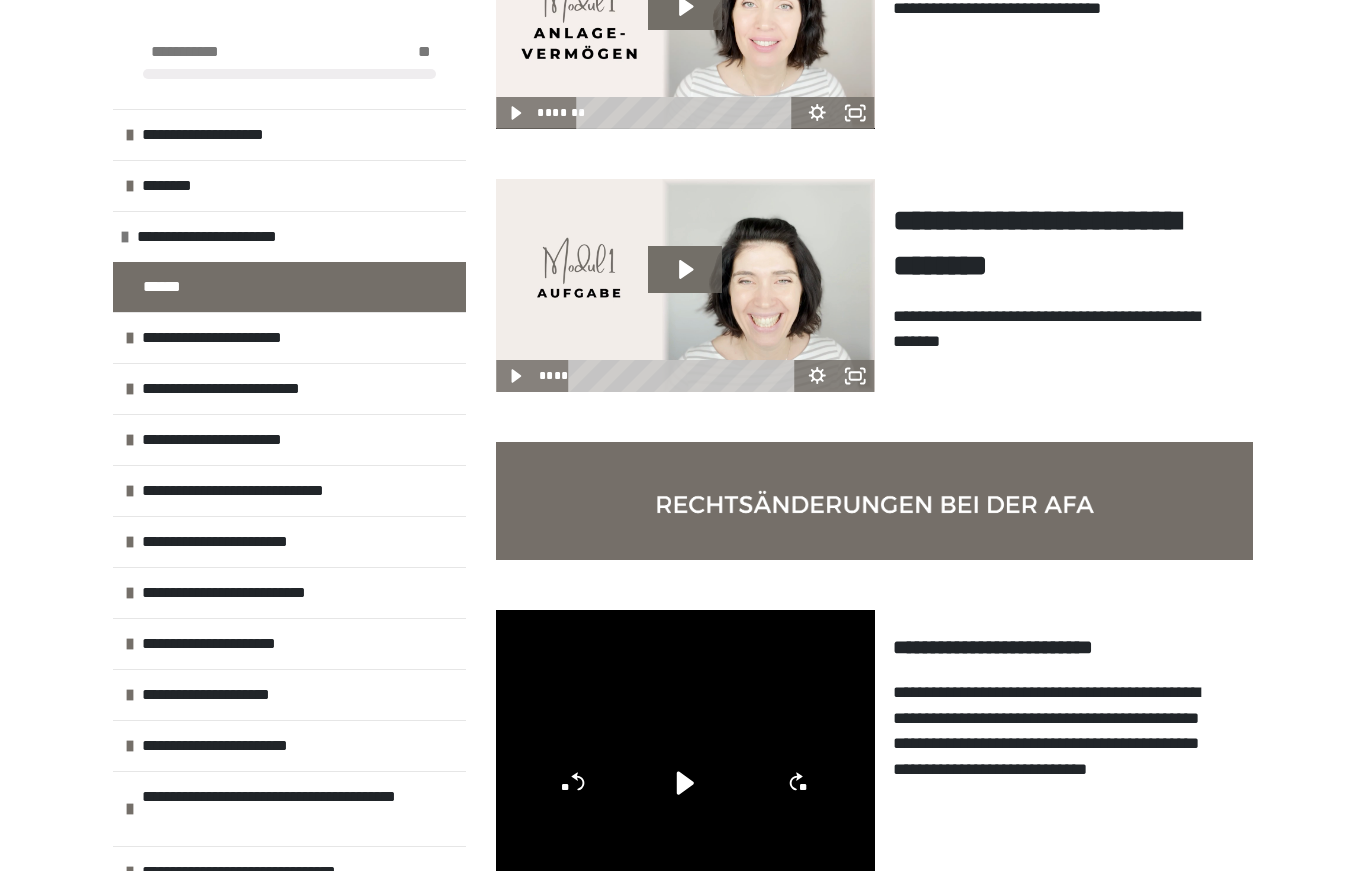 click 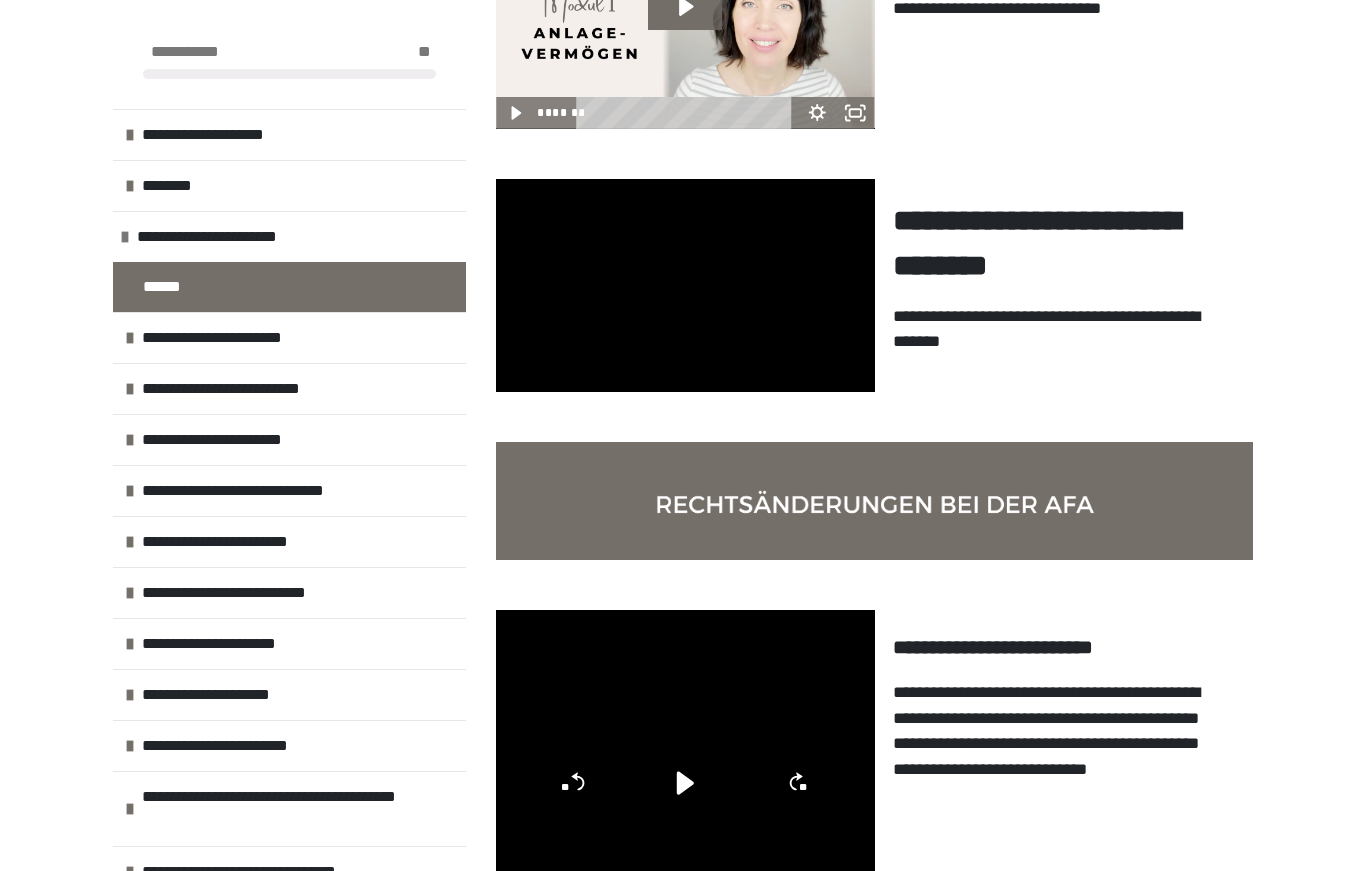 click at bounding box center (685, 285) 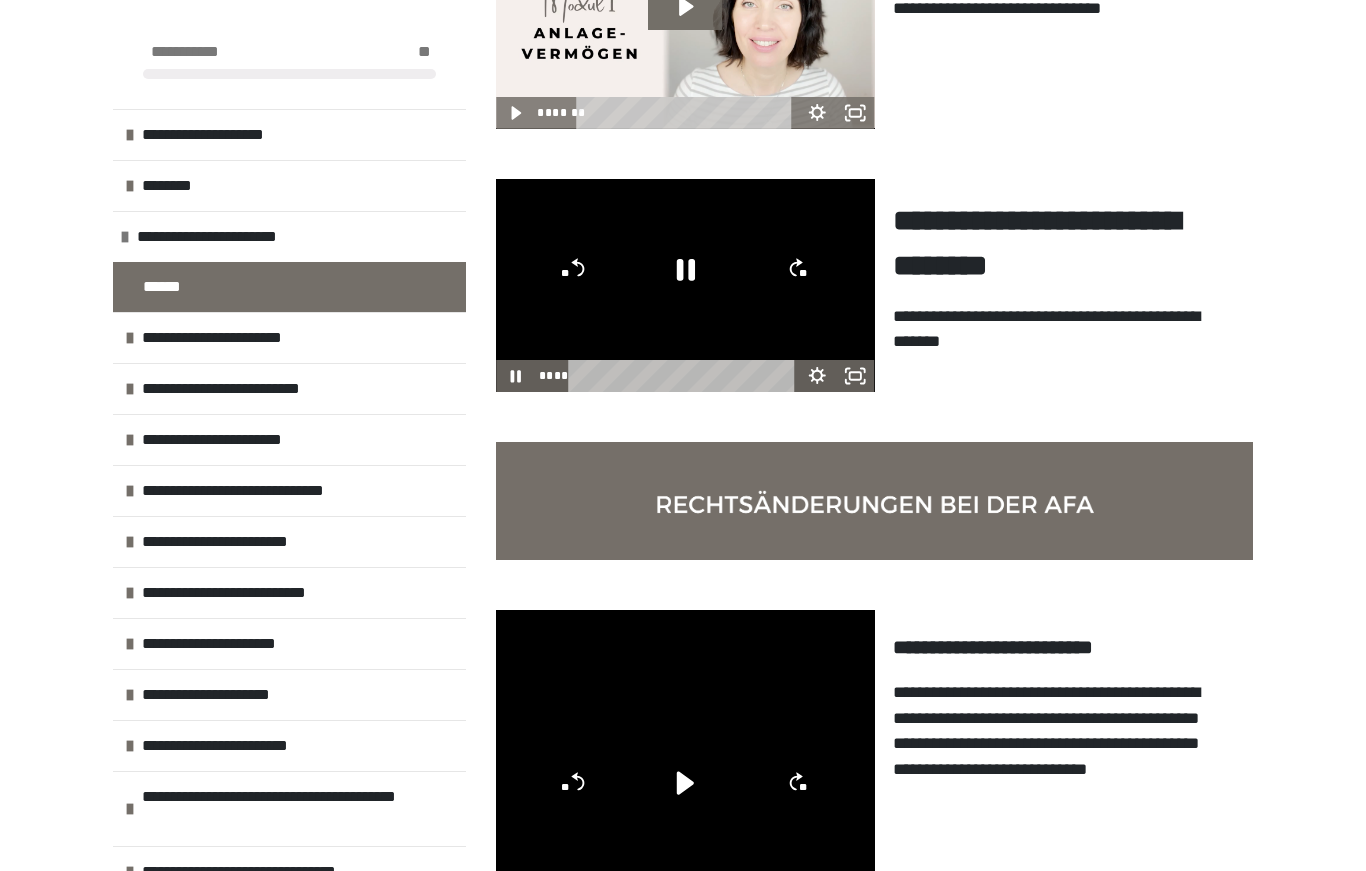 click 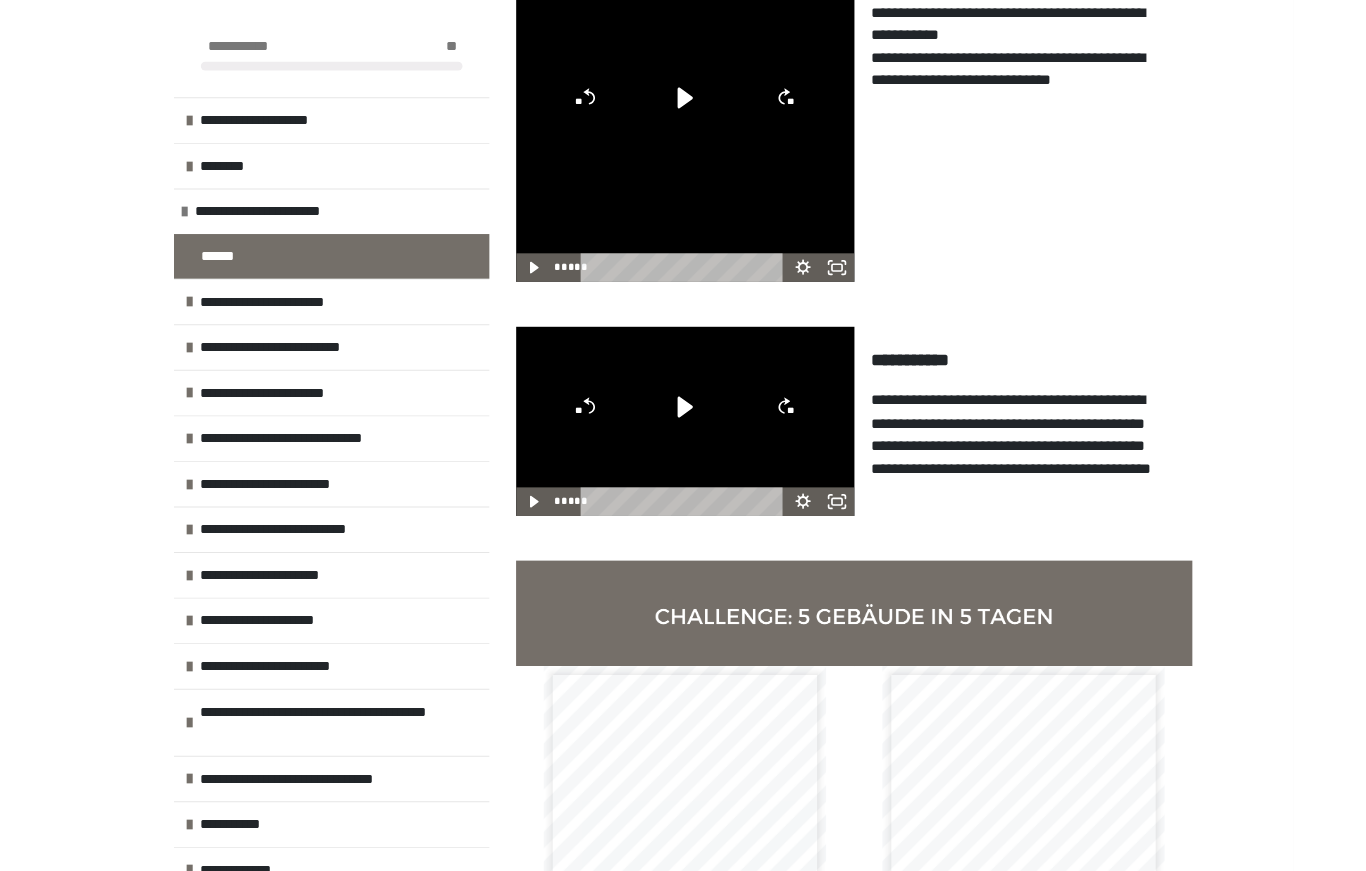scroll, scrollTop: 1666, scrollLeft: 0, axis: vertical 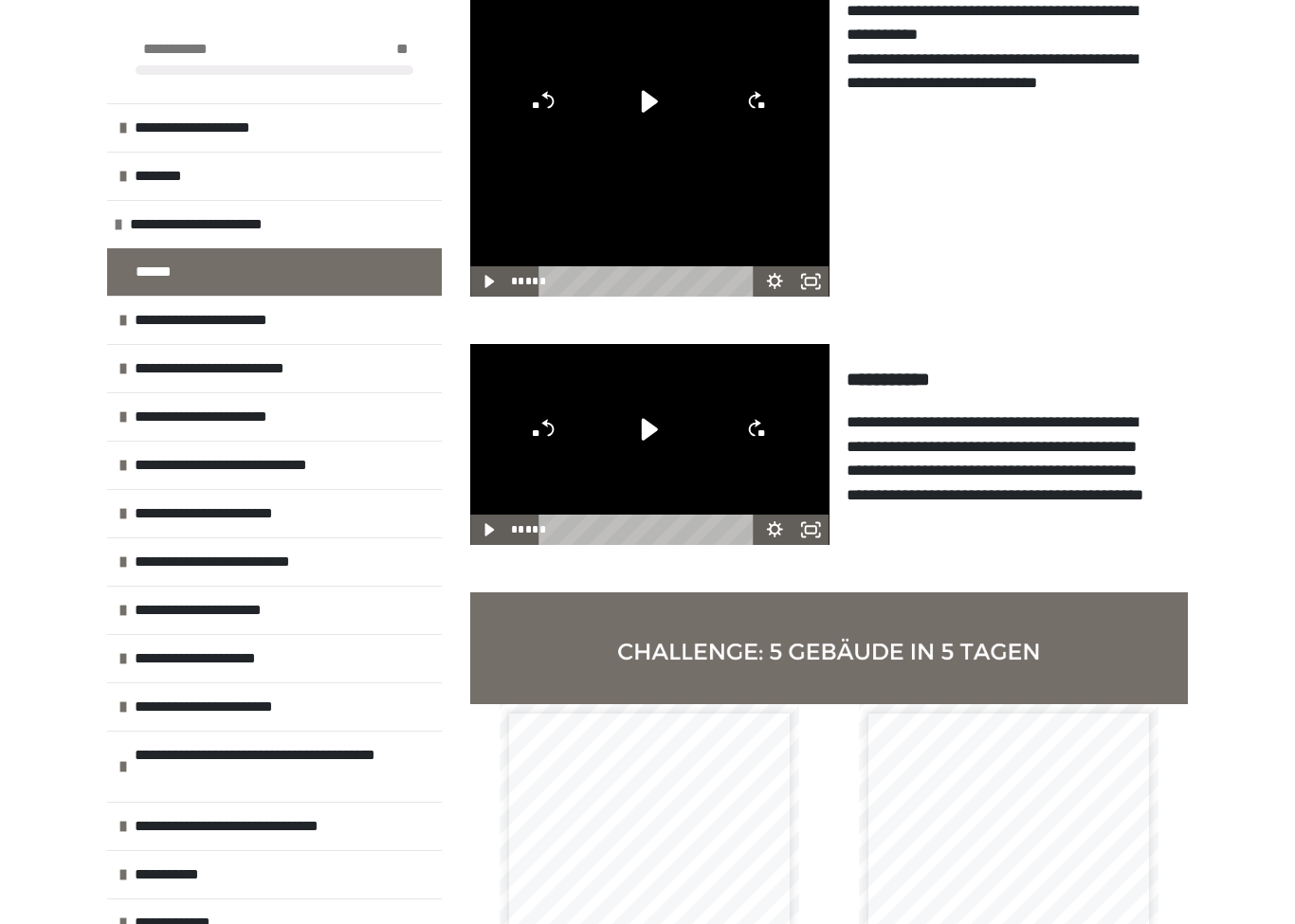 click 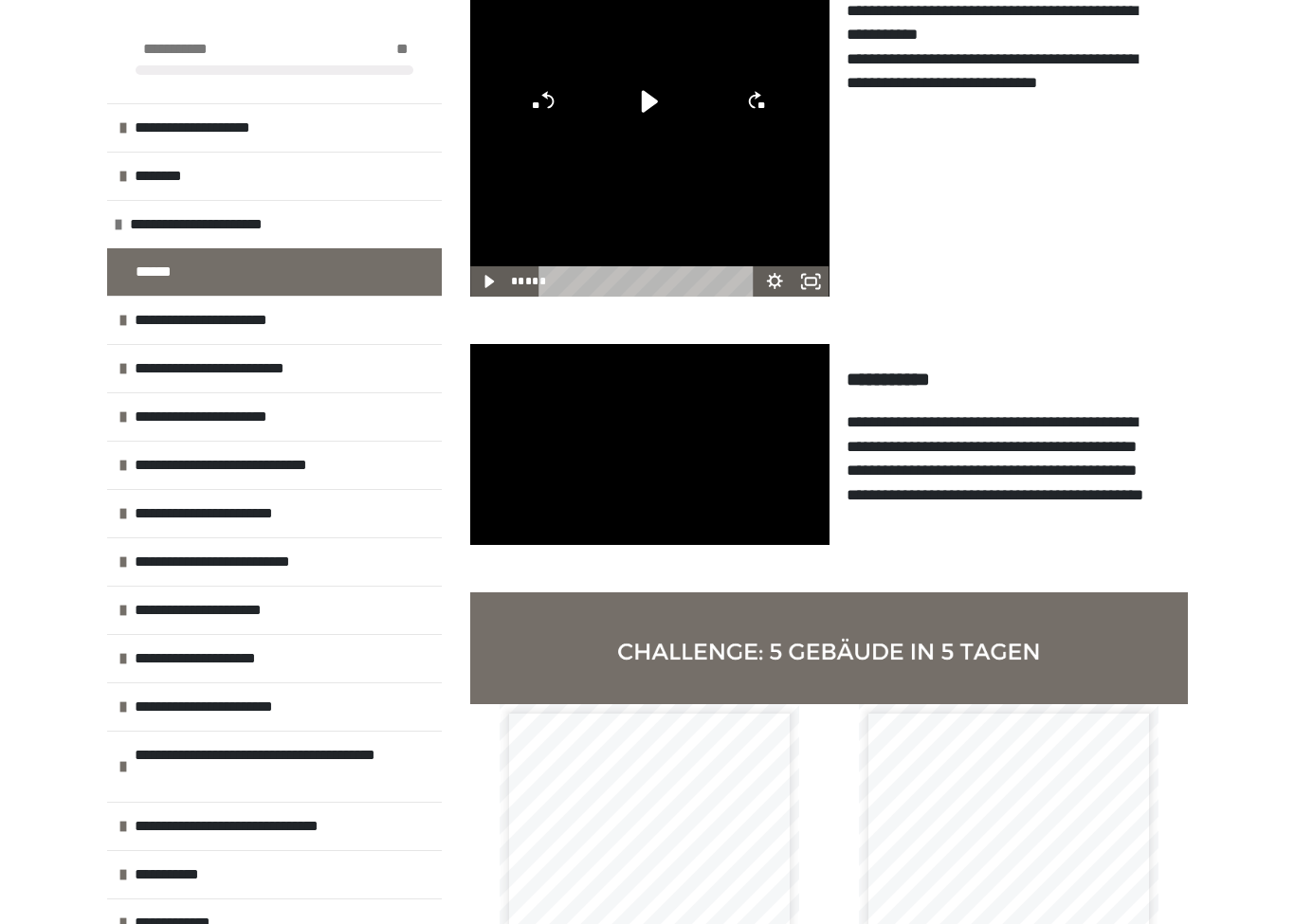 click at bounding box center [649, 444] 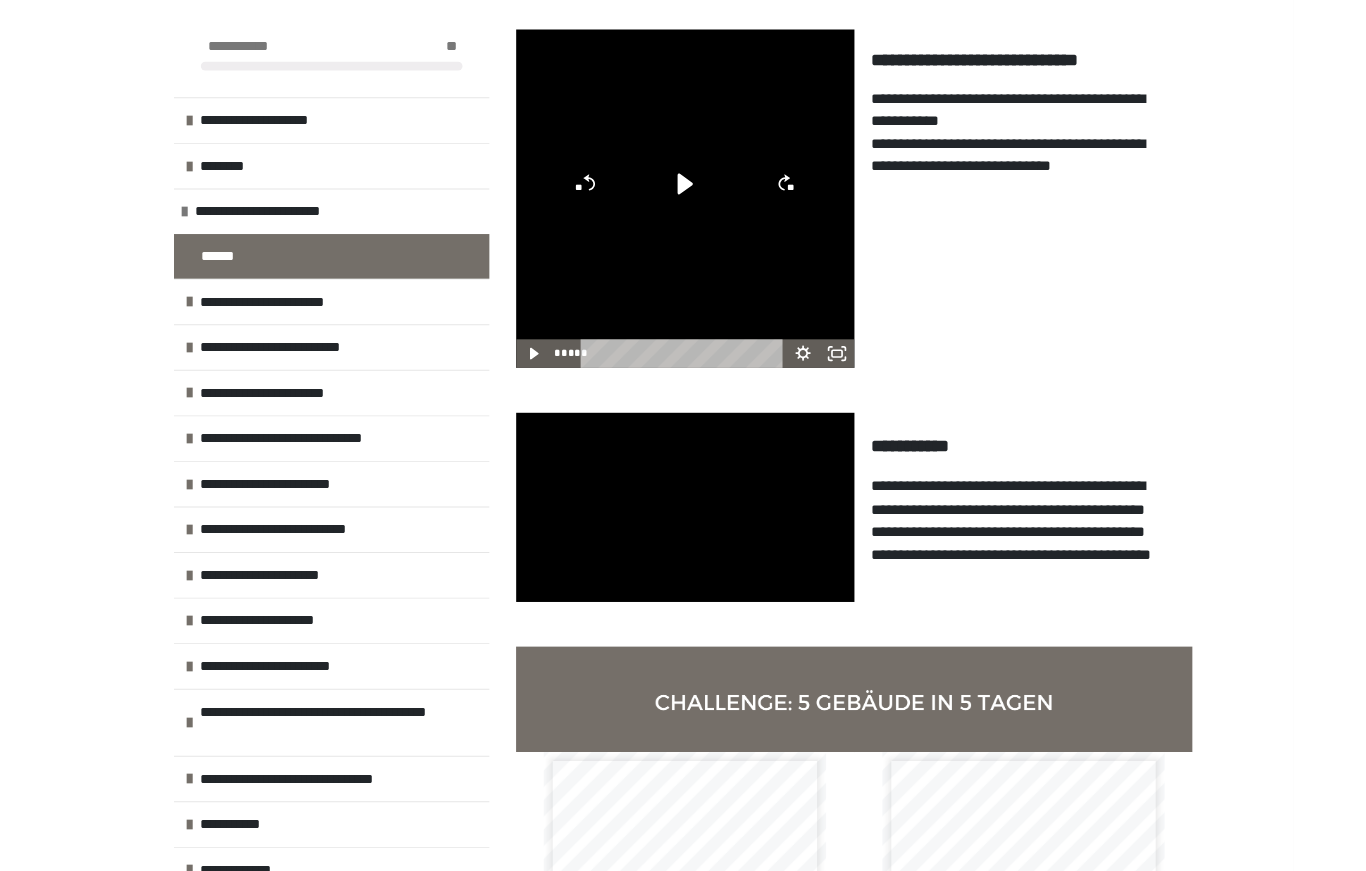 scroll, scrollTop: 1565, scrollLeft: 0, axis: vertical 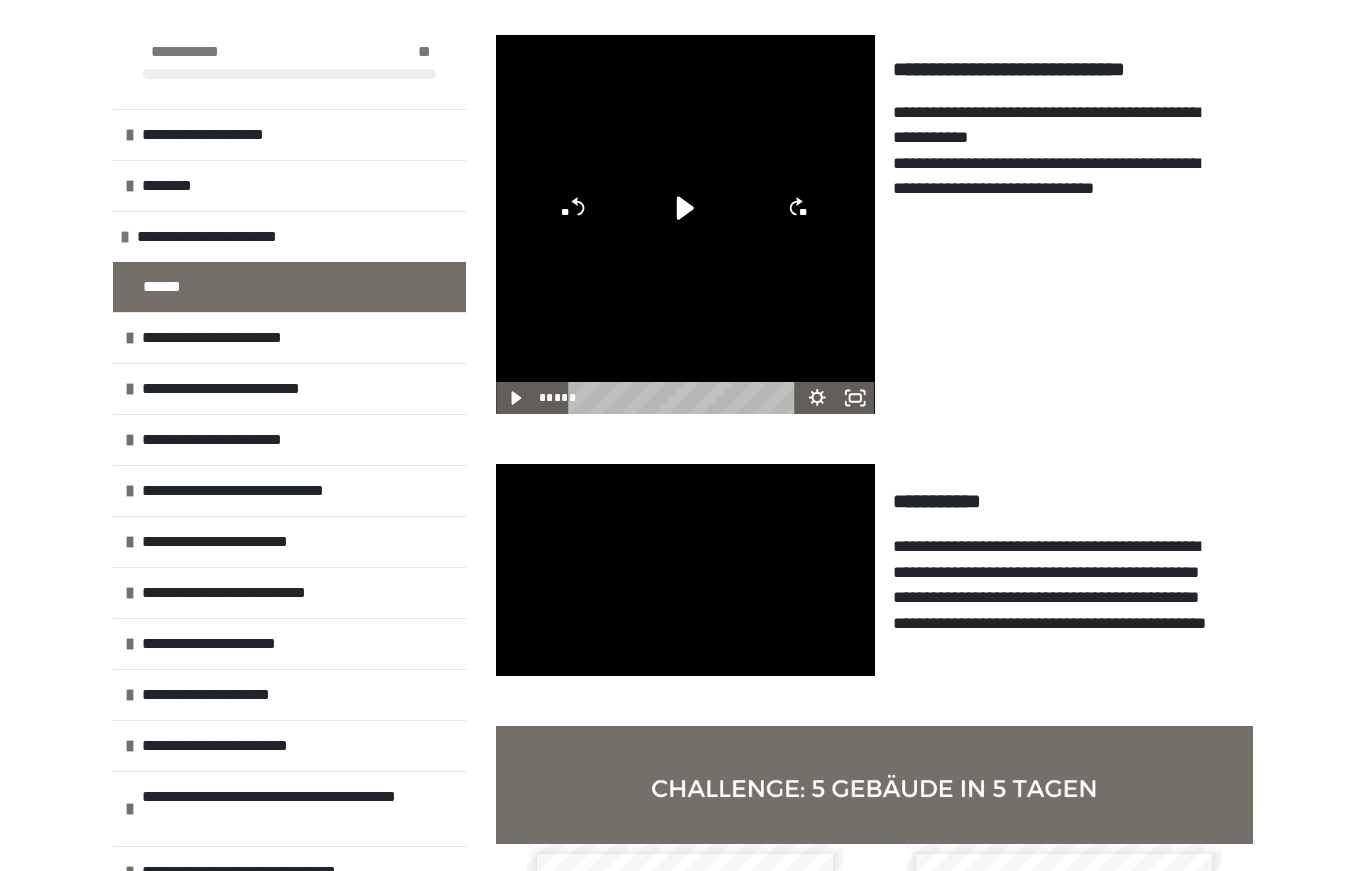 click at bounding box center (685, 570) 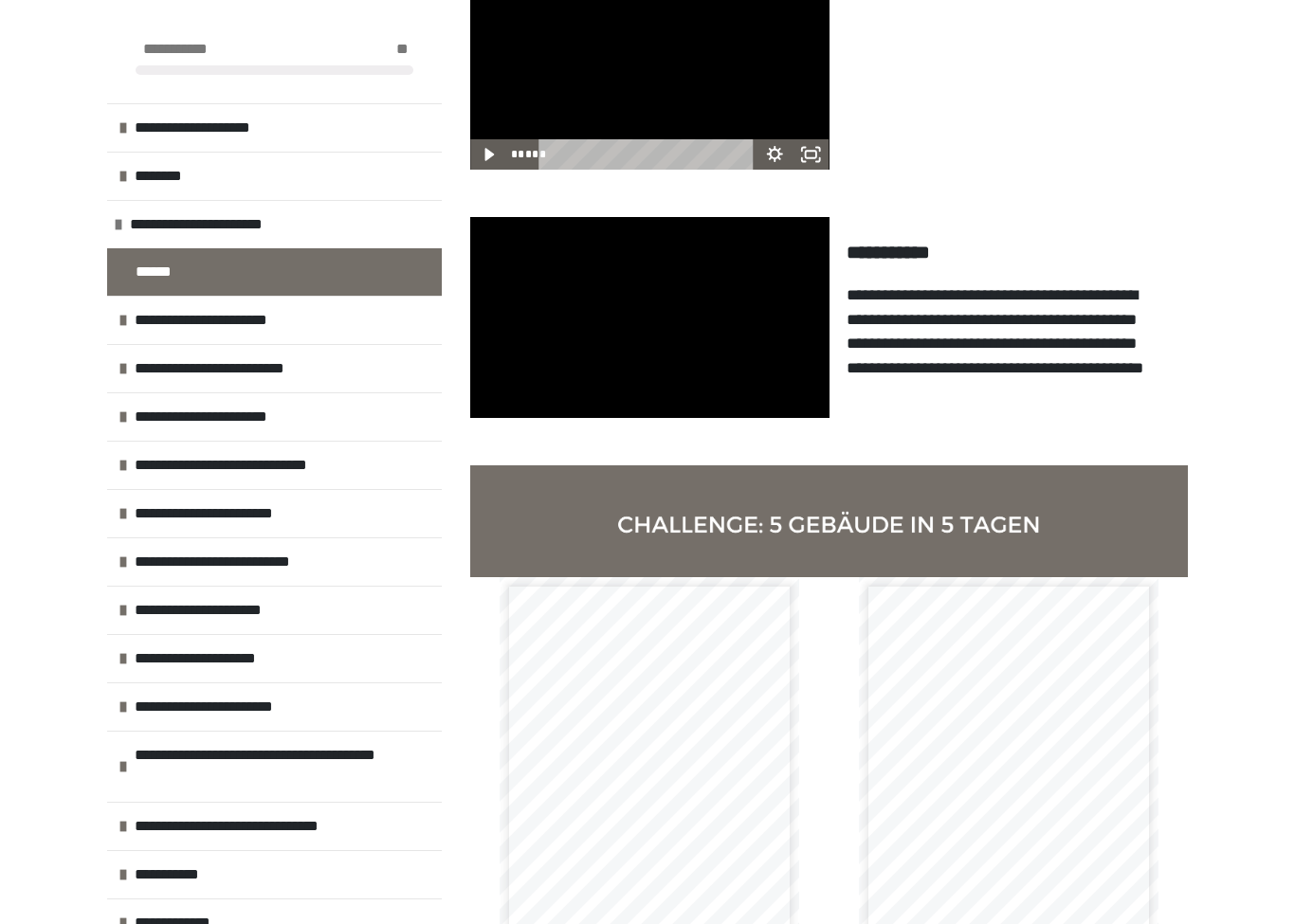 scroll, scrollTop: 1707, scrollLeft: 0, axis: vertical 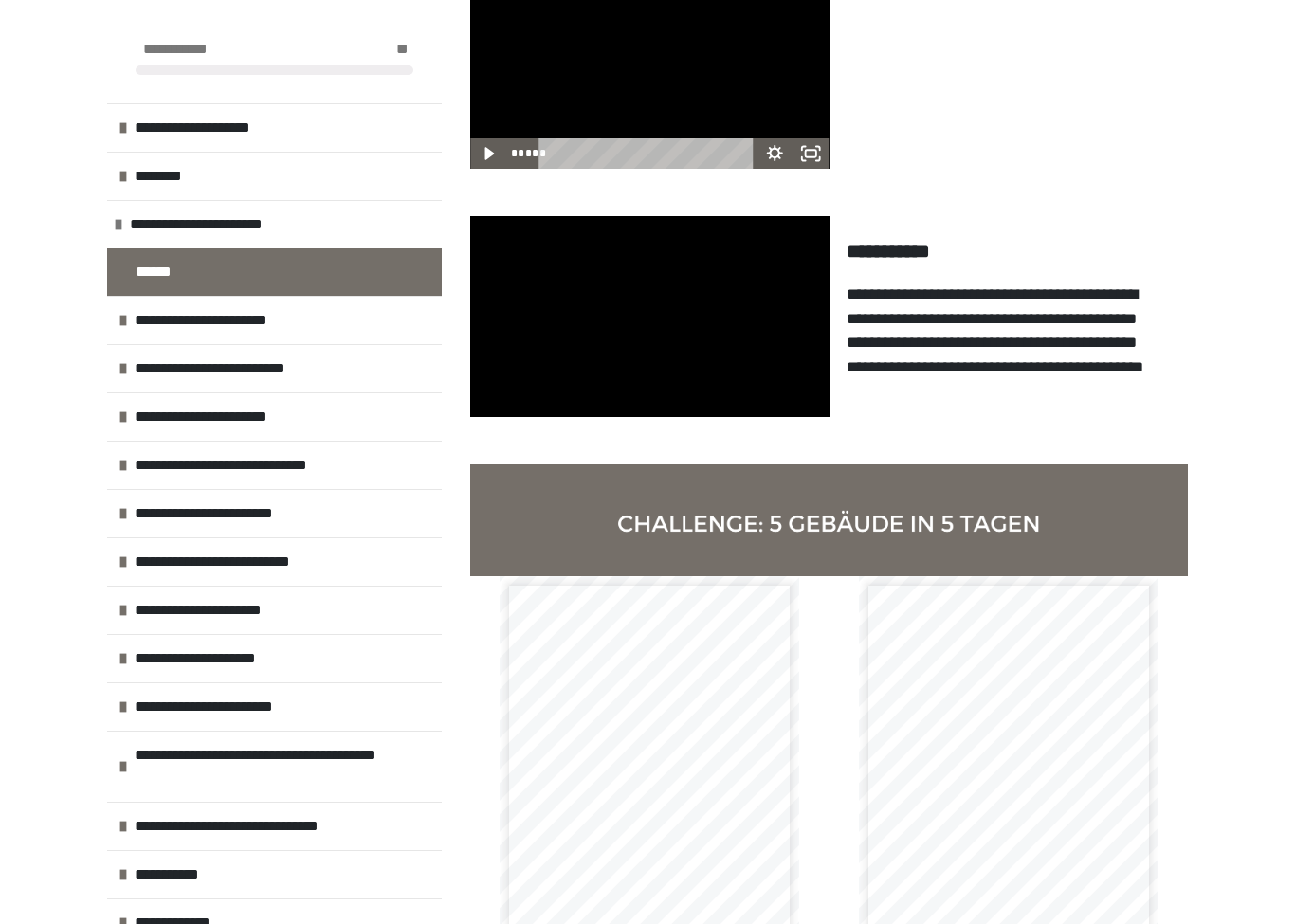 click at bounding box center [649, 317] 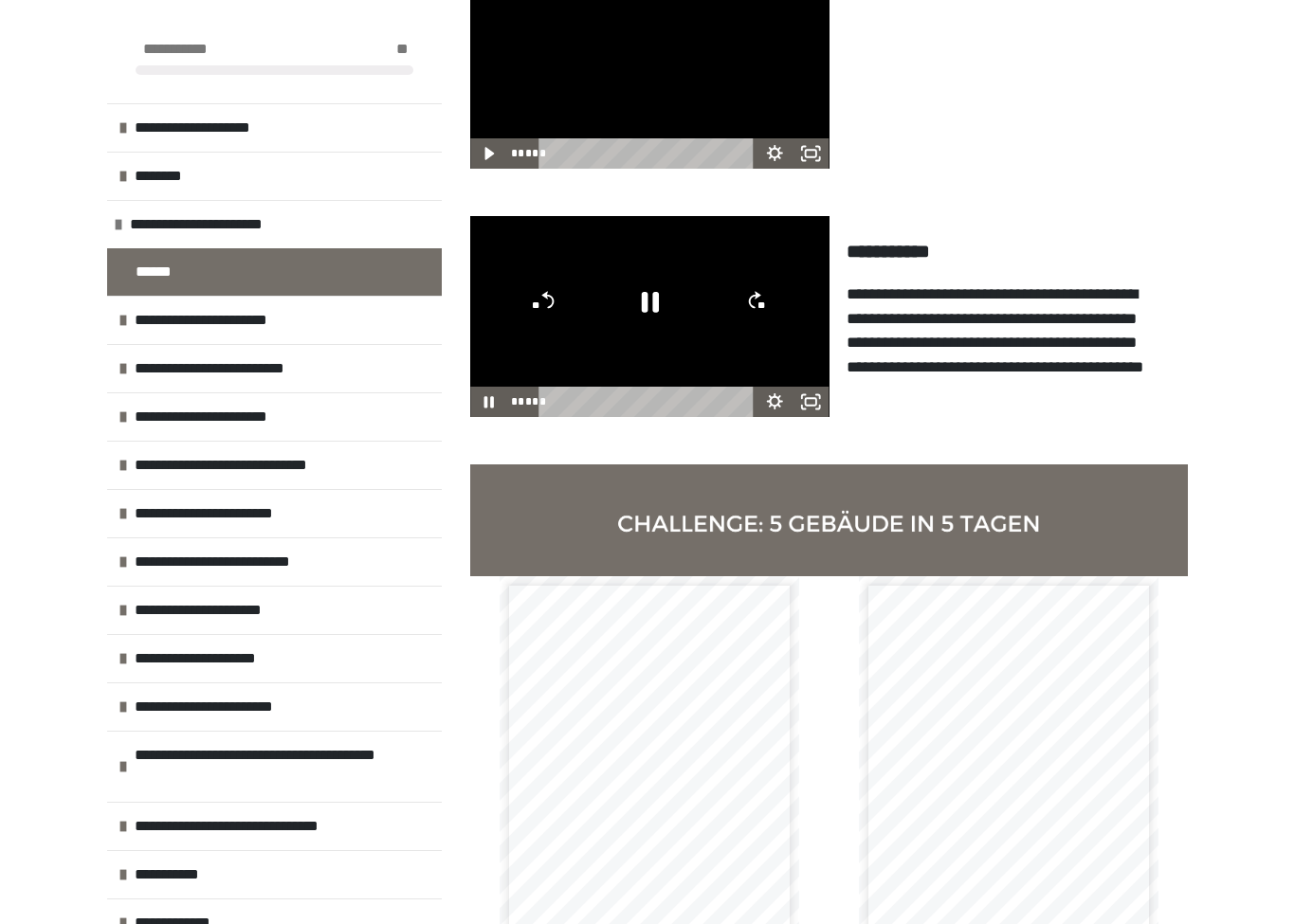 click 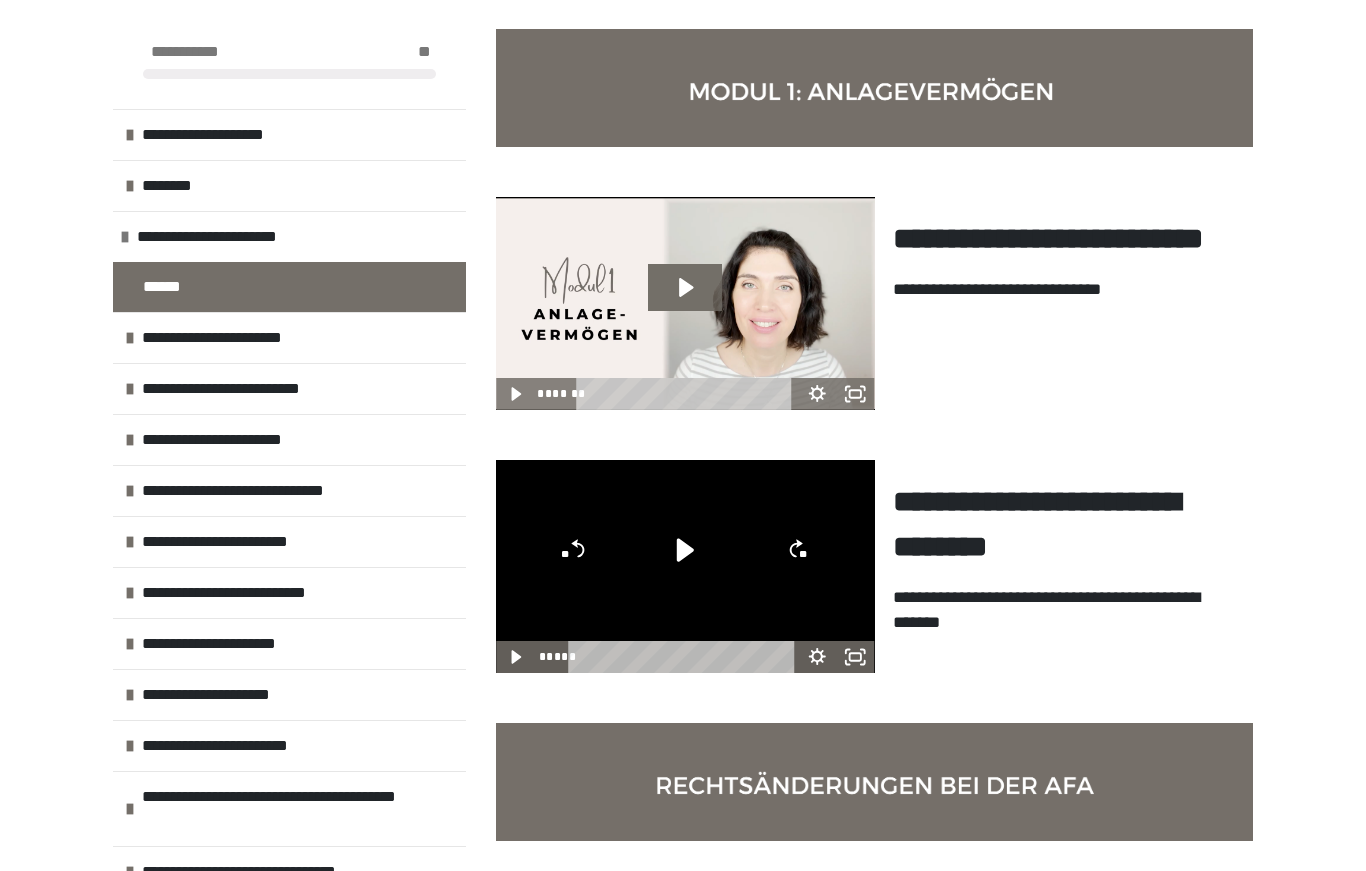 scroll, scrollTop: 266, scrollLeft: 0, axis: vertical 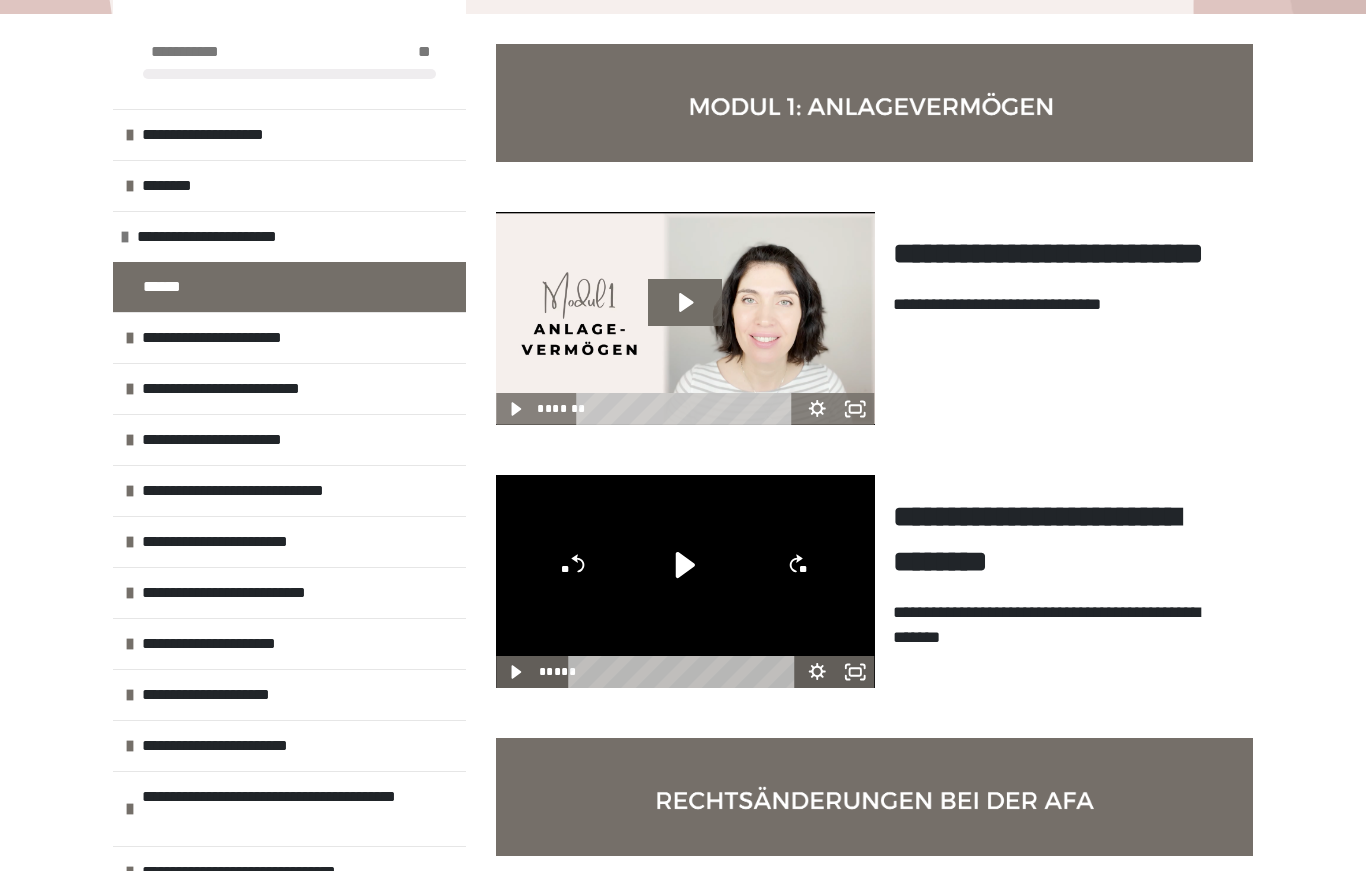 click 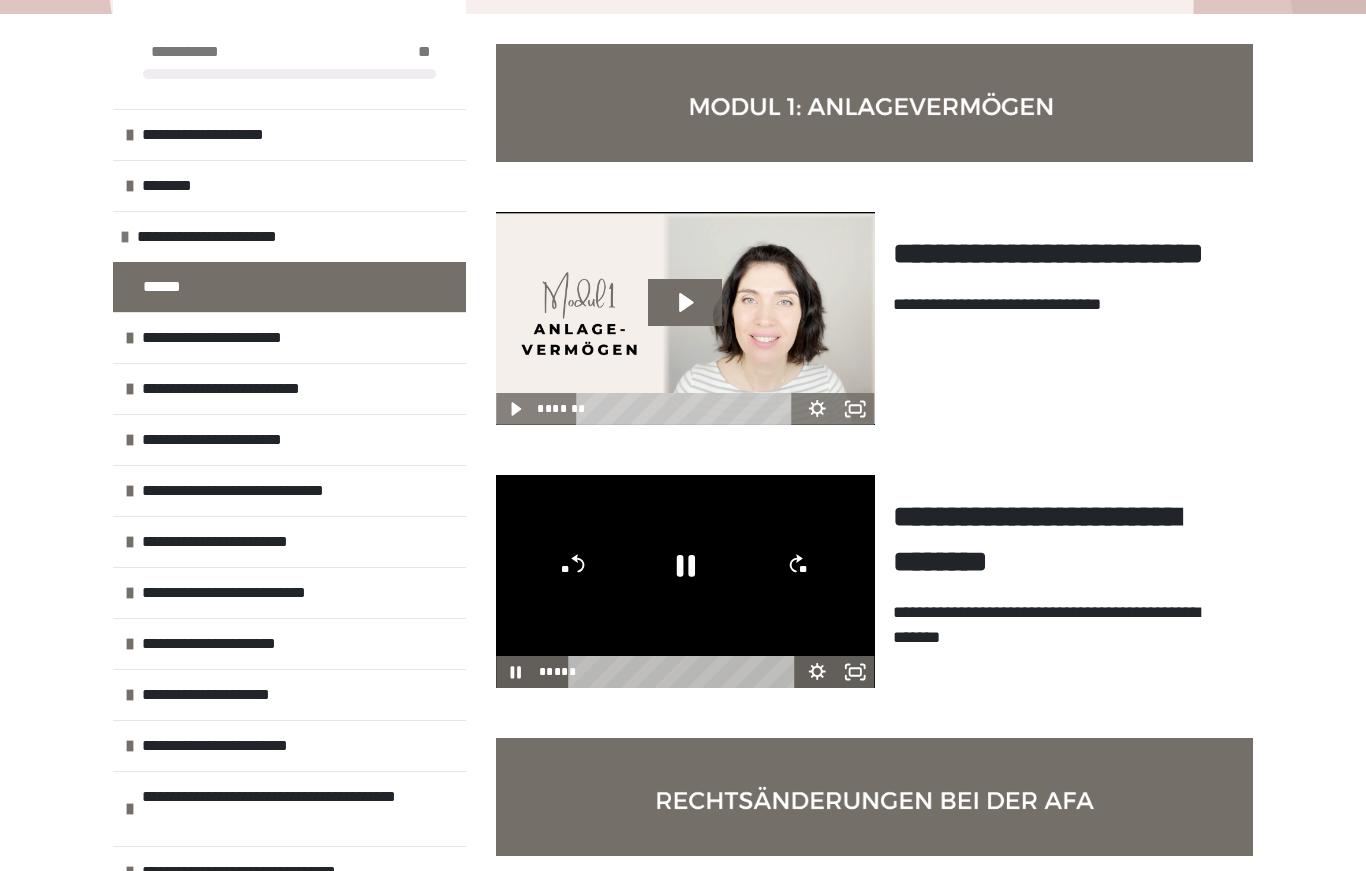 click 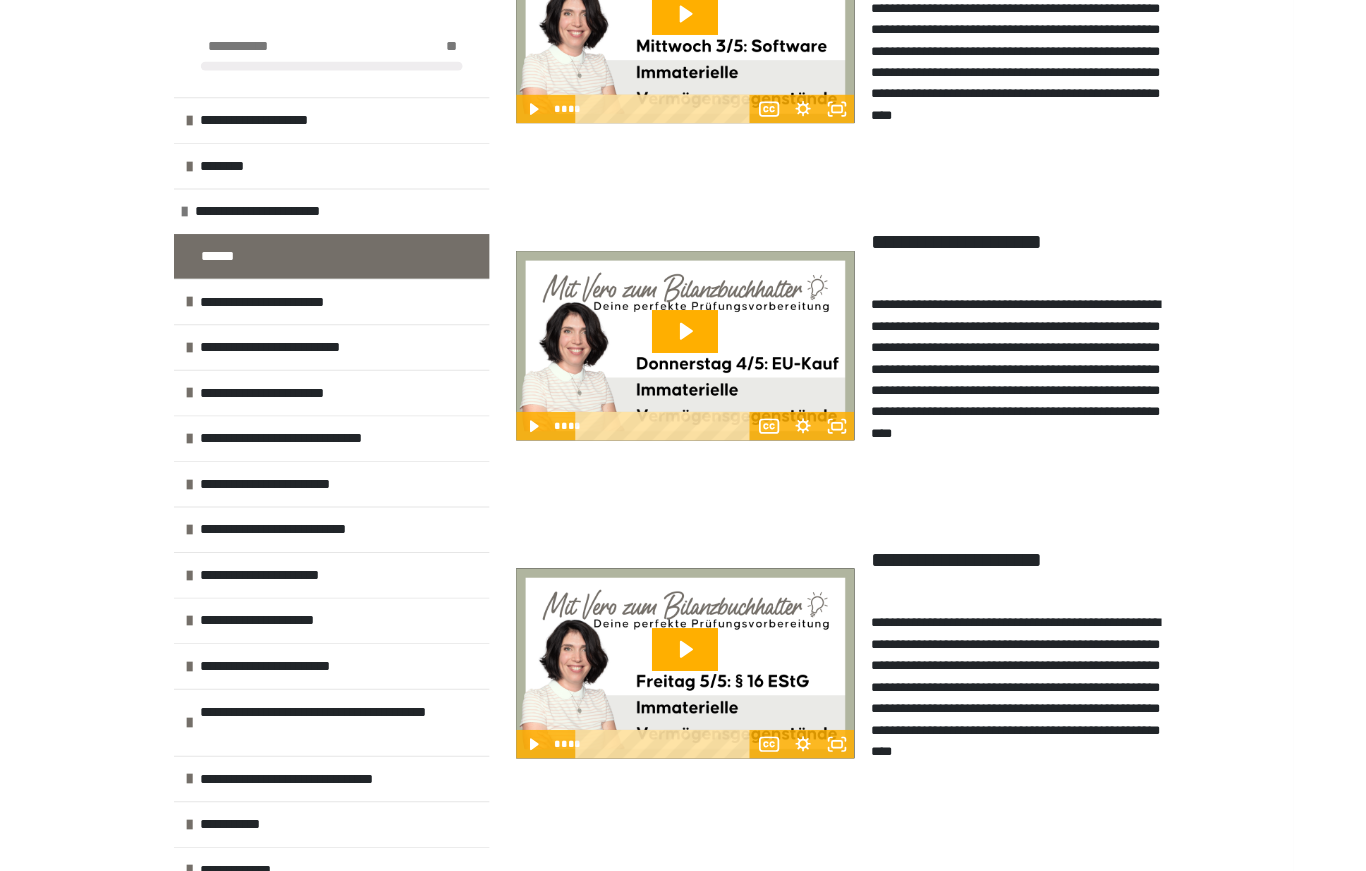 scroll, scrollTop: 6053, scrollLeft: 0, axis: vertical 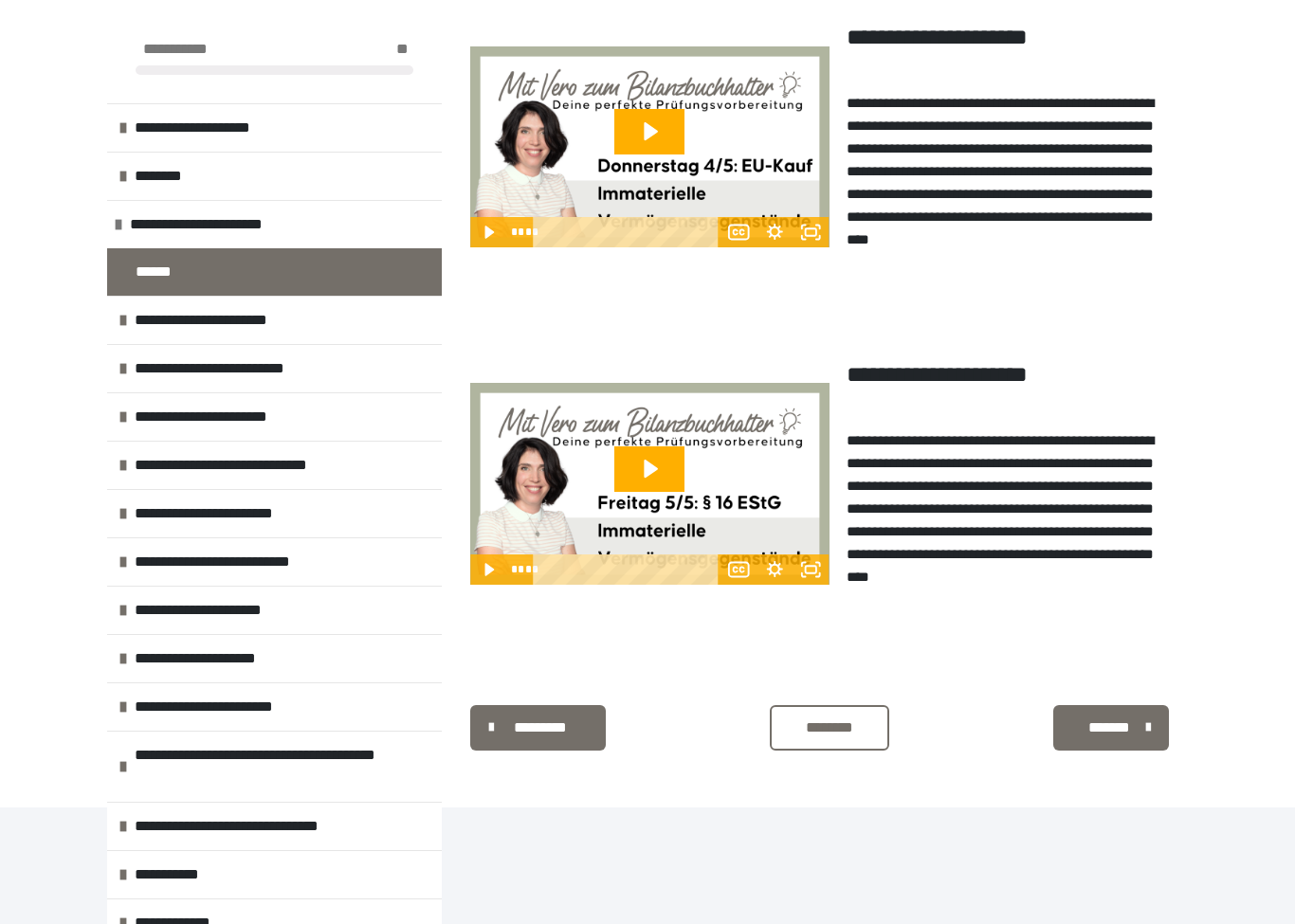 click on "*******" at bounding box center [1109, 728] 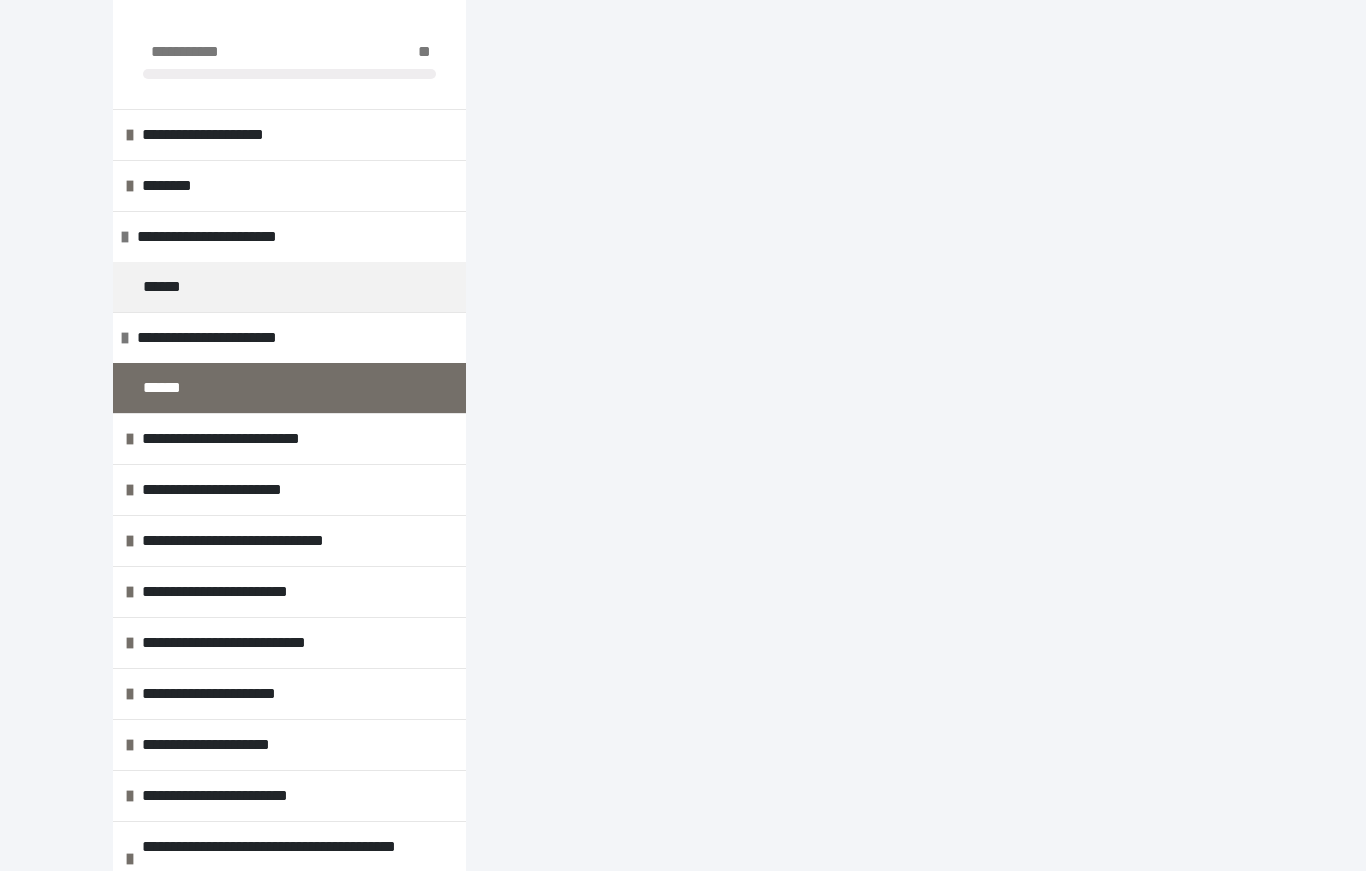 scroll, scrollTop: 340, scrollLeft: 0, axis: vertical 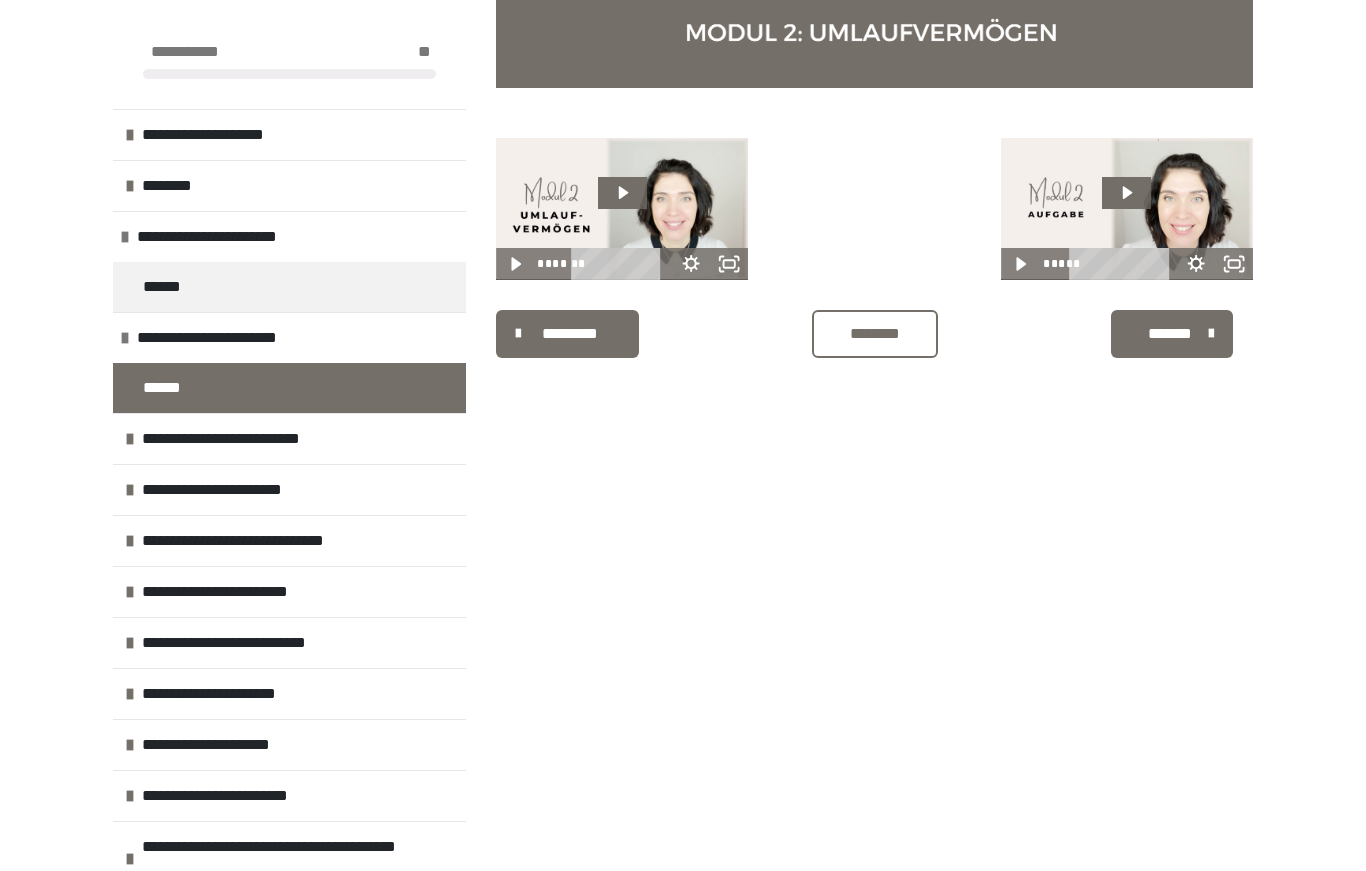 click on "**********" at bounding box center (248, 439) 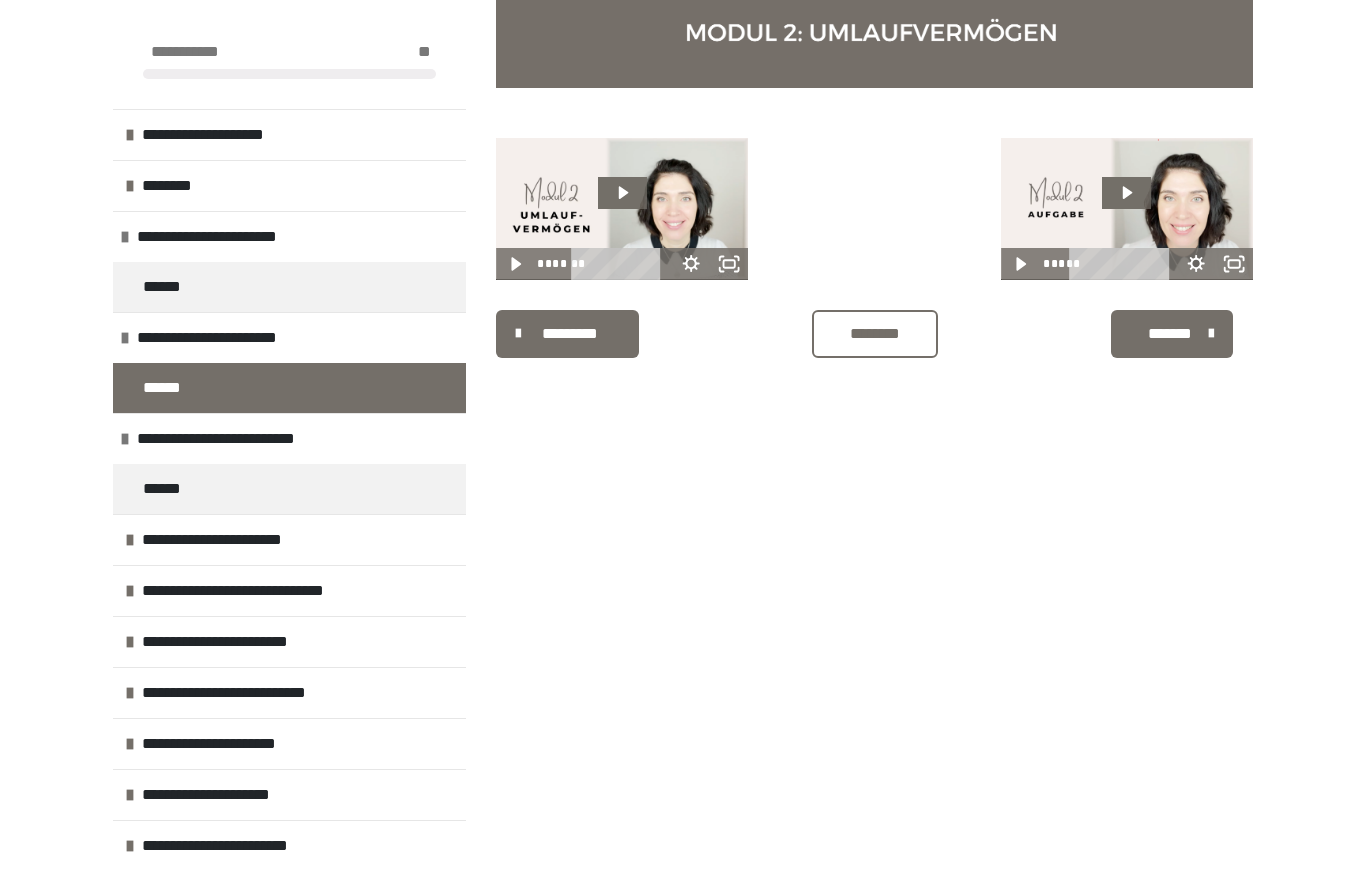 click on "******" at bounding box center [170, 489] 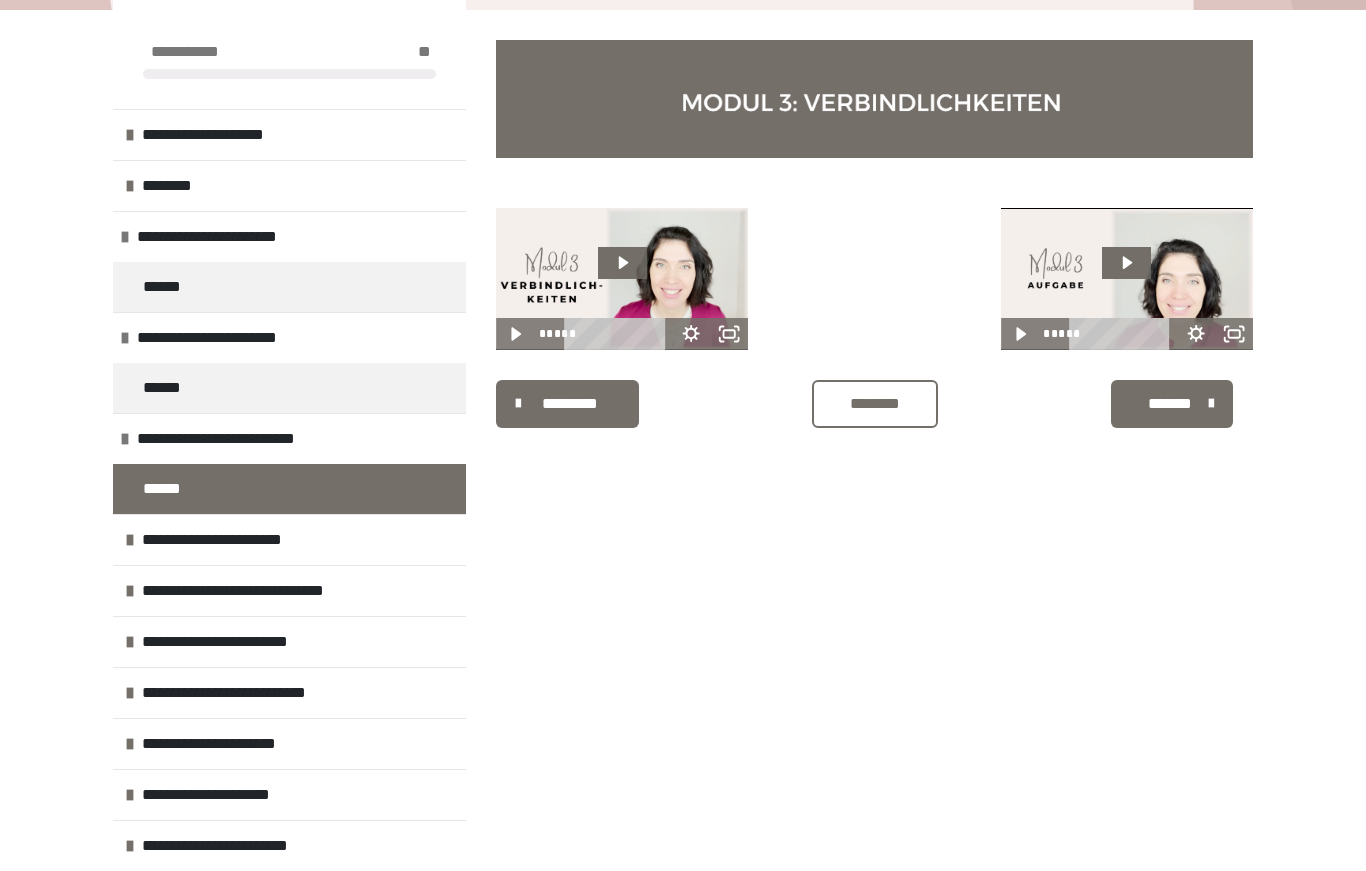 click on "**********" at bounding box center [242, 540] 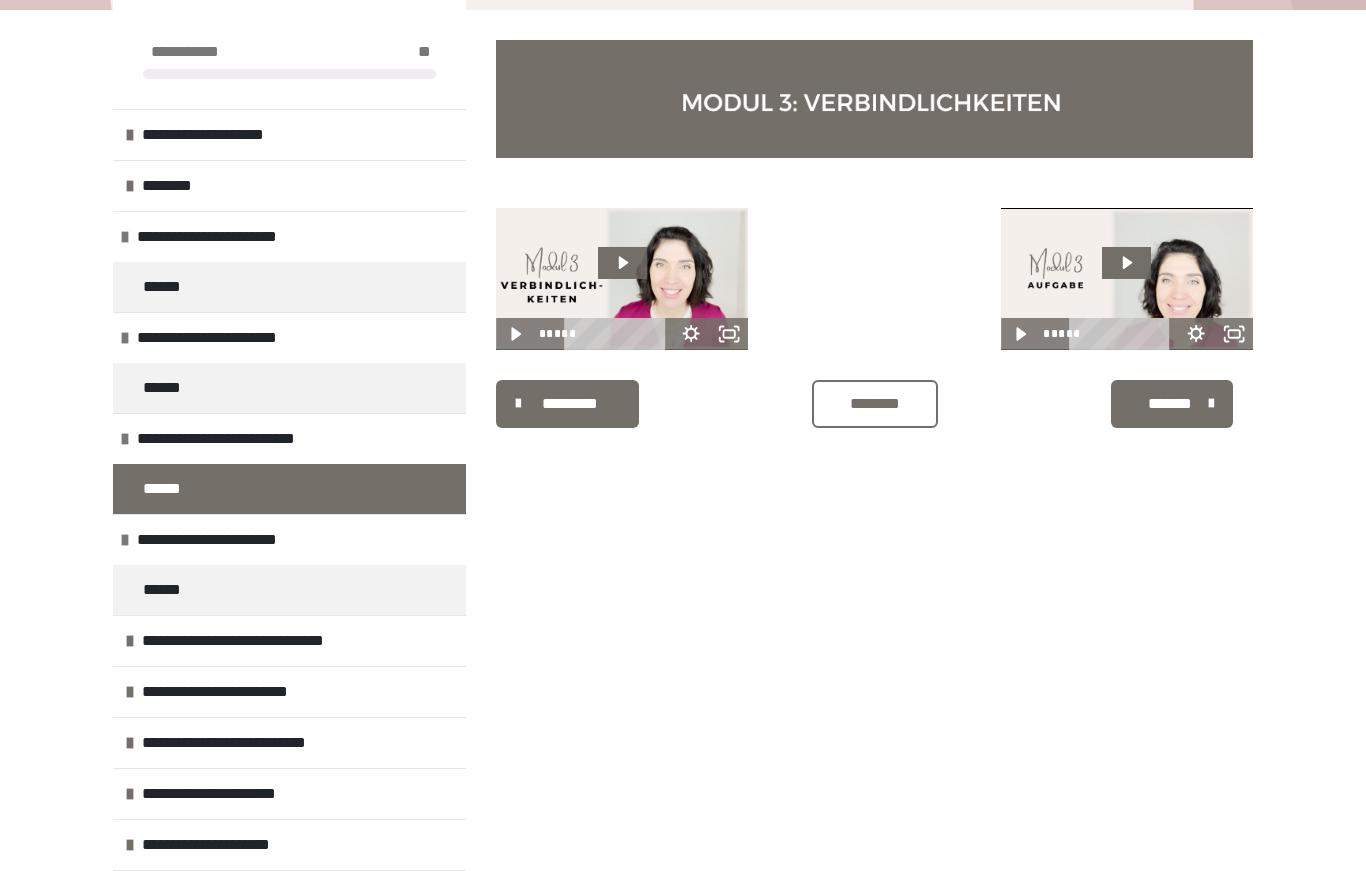 click on "******" at bounding box center (170, 590) 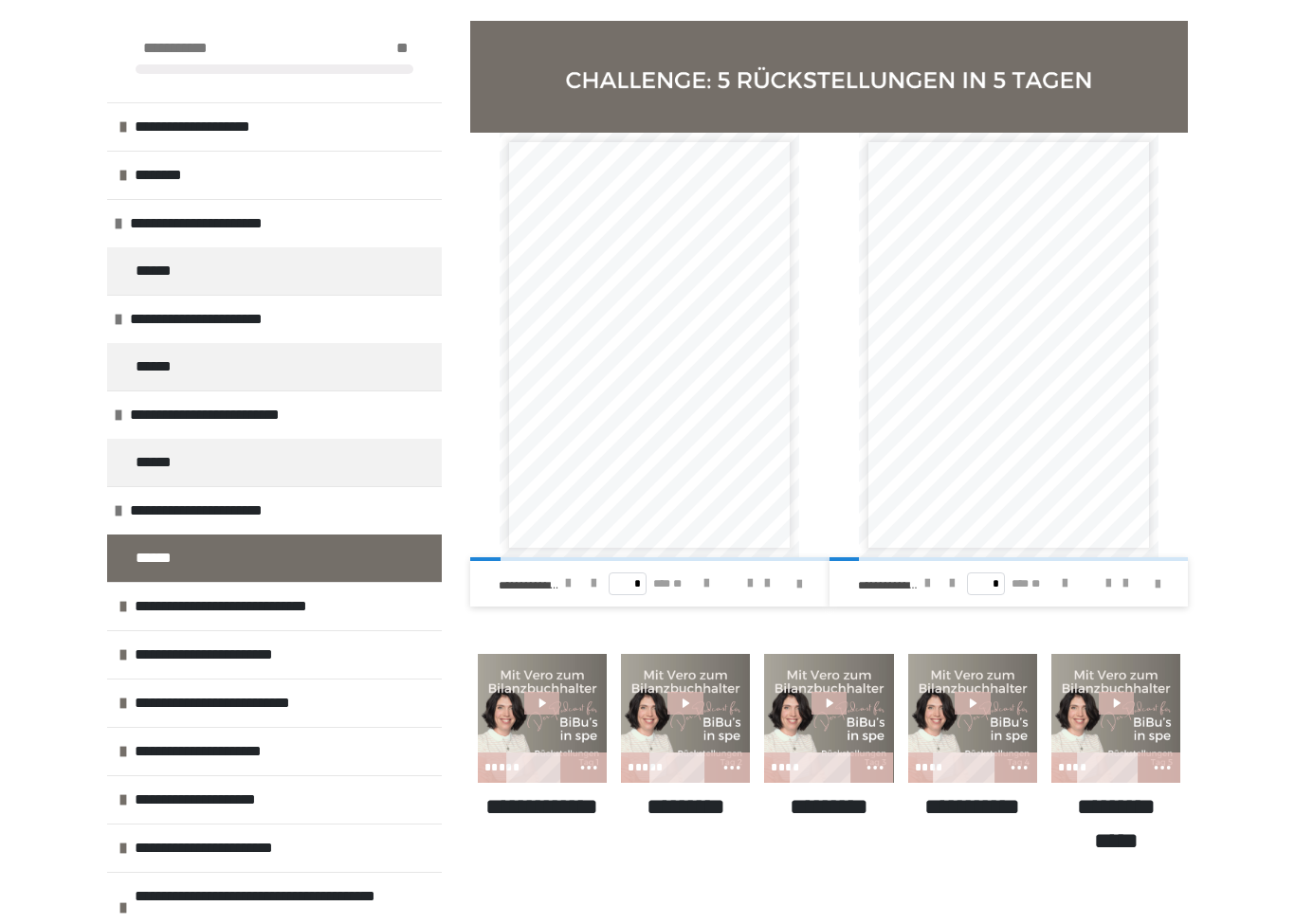 scroll, scrollTop: 749, scrollLeft: 0, axis: vertical 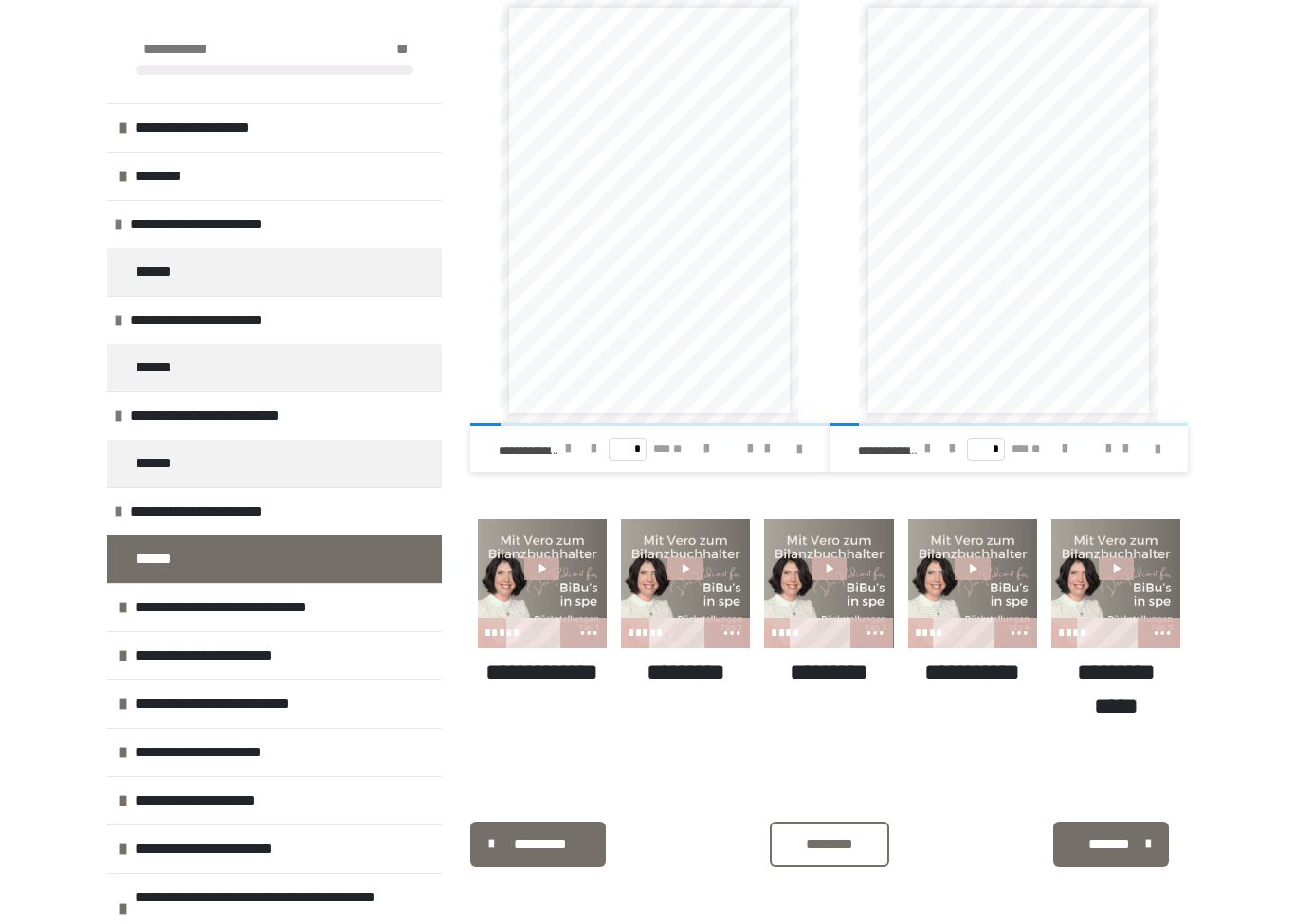 click on "**********" at bounding box center [250, 607] 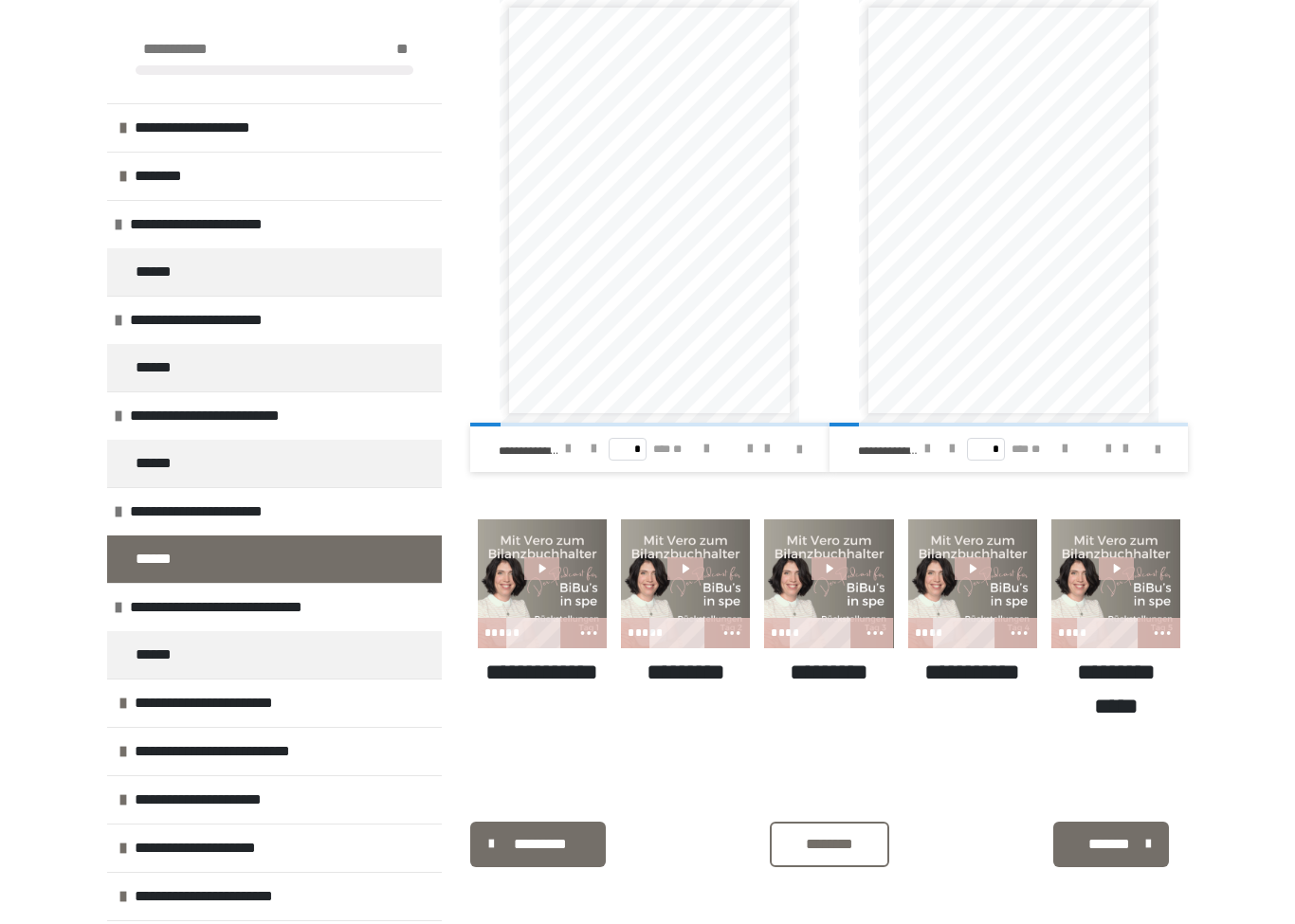 click on "******" at bounding box center [161, 655] 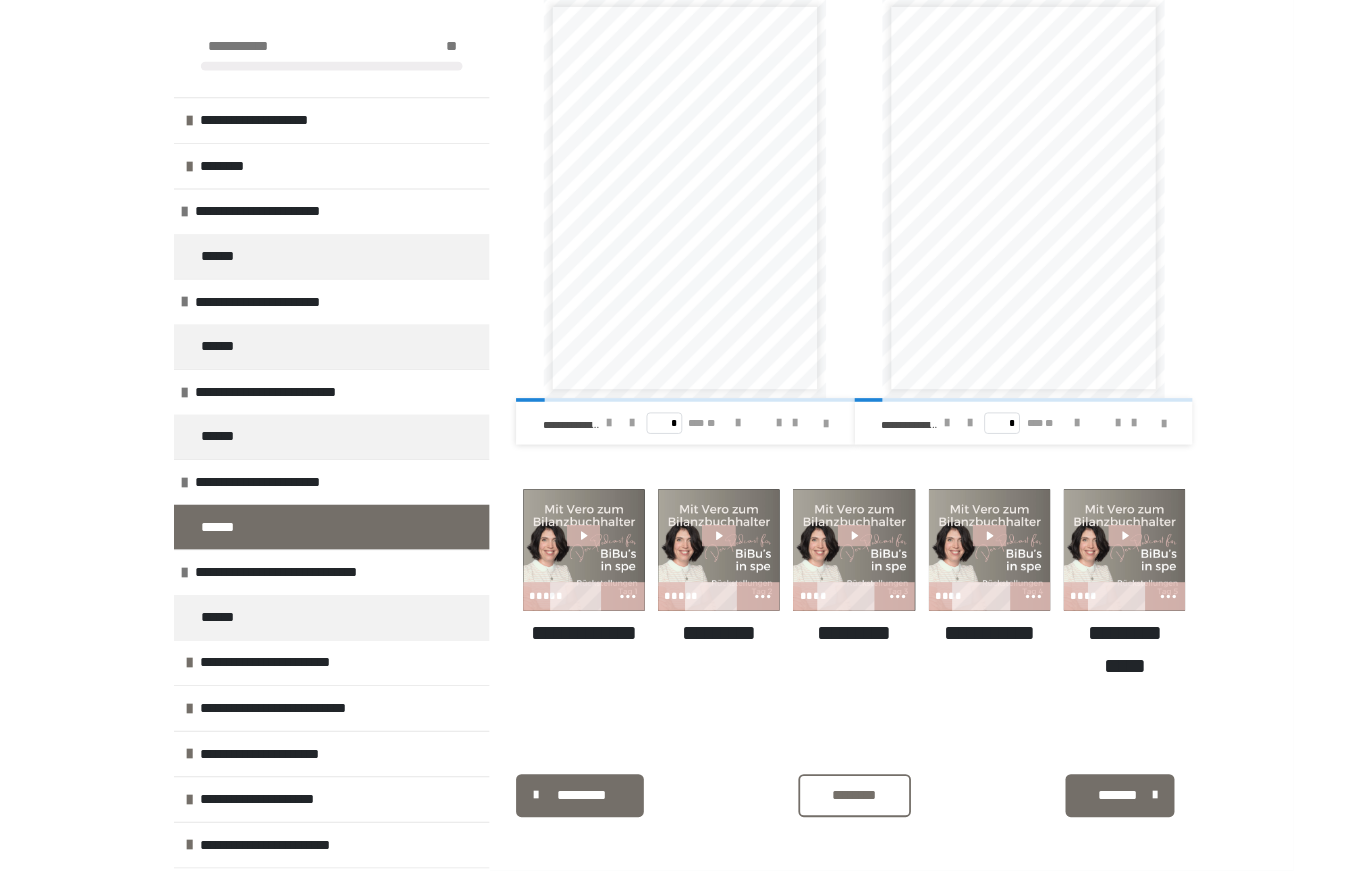 scroll, scrollTop: 270, scrollLeft: 0, axis: vertical 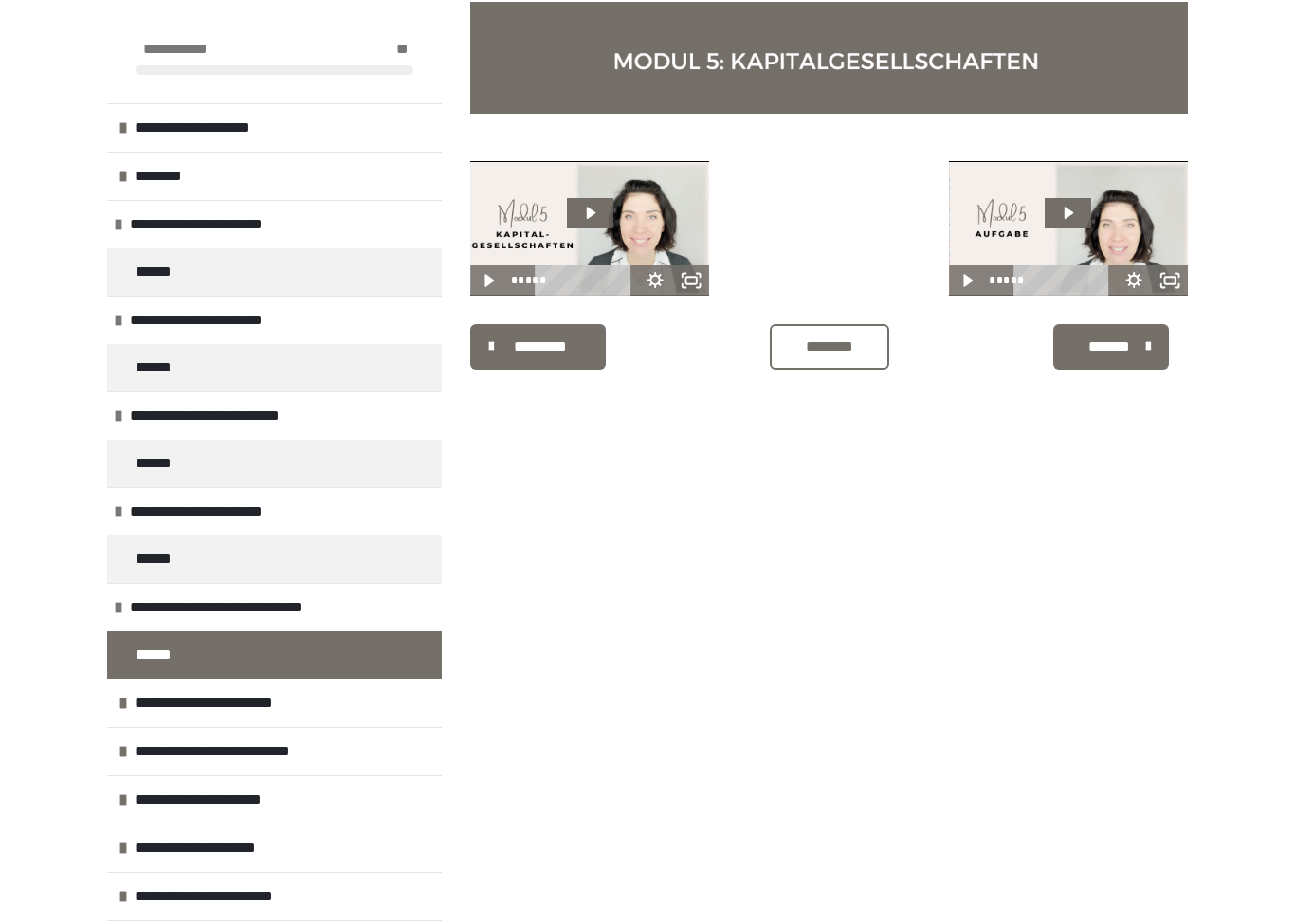 click on "**********" at bounding box center (240, 703) 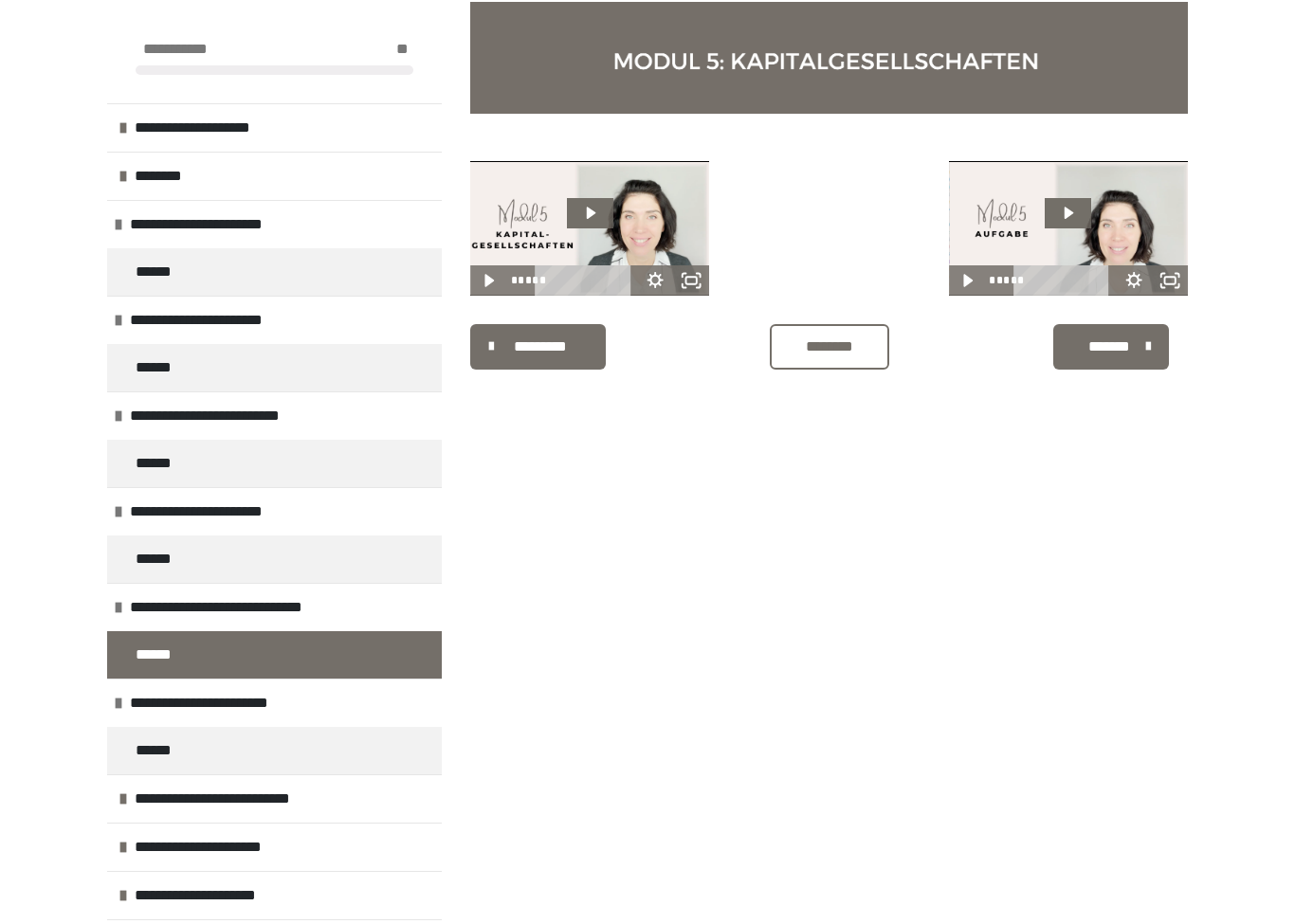 click on "******" at bounding box center (161, 751) 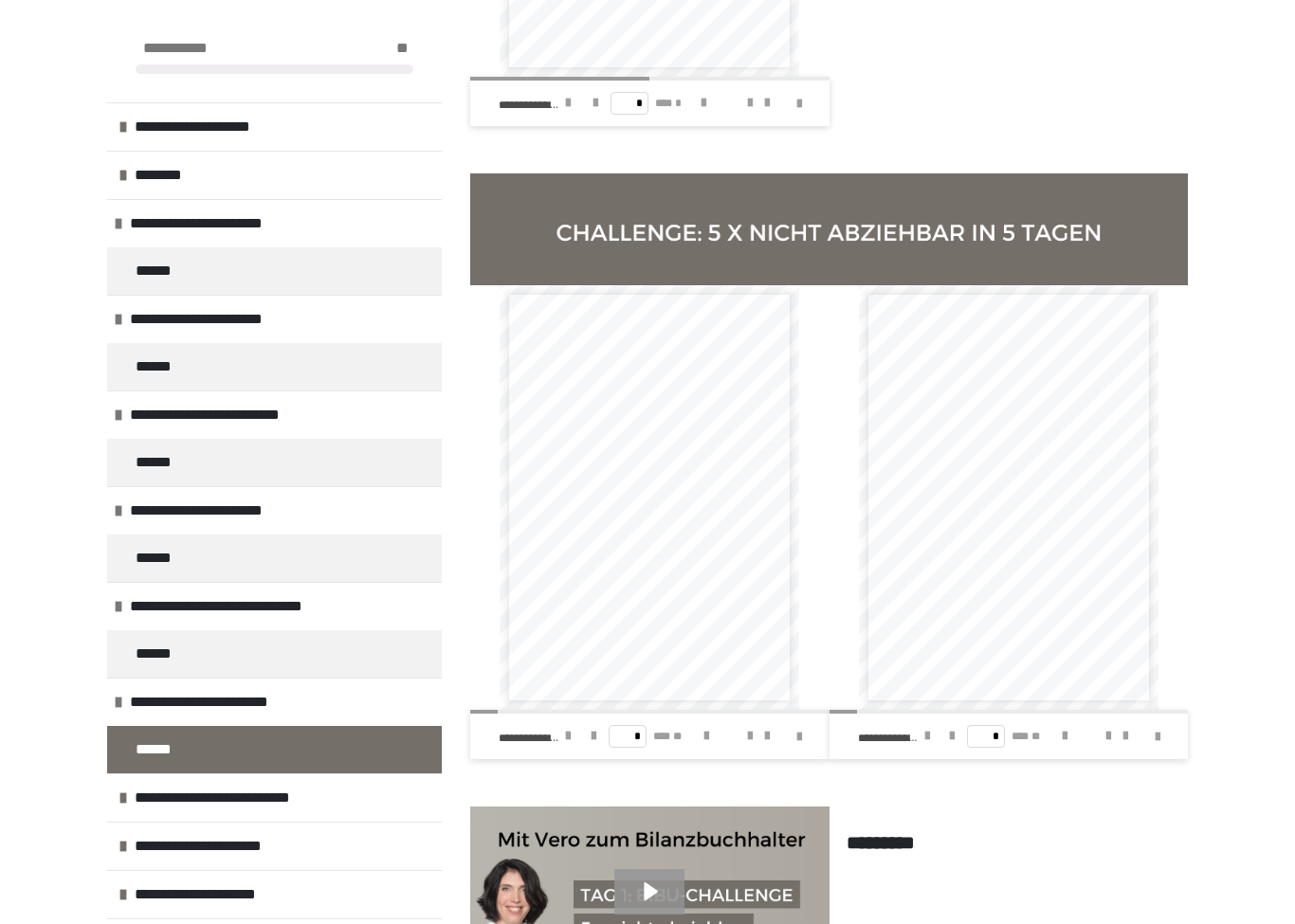 scroll, scrollTop: 1287, scrollLeft: 0, axis: vertical 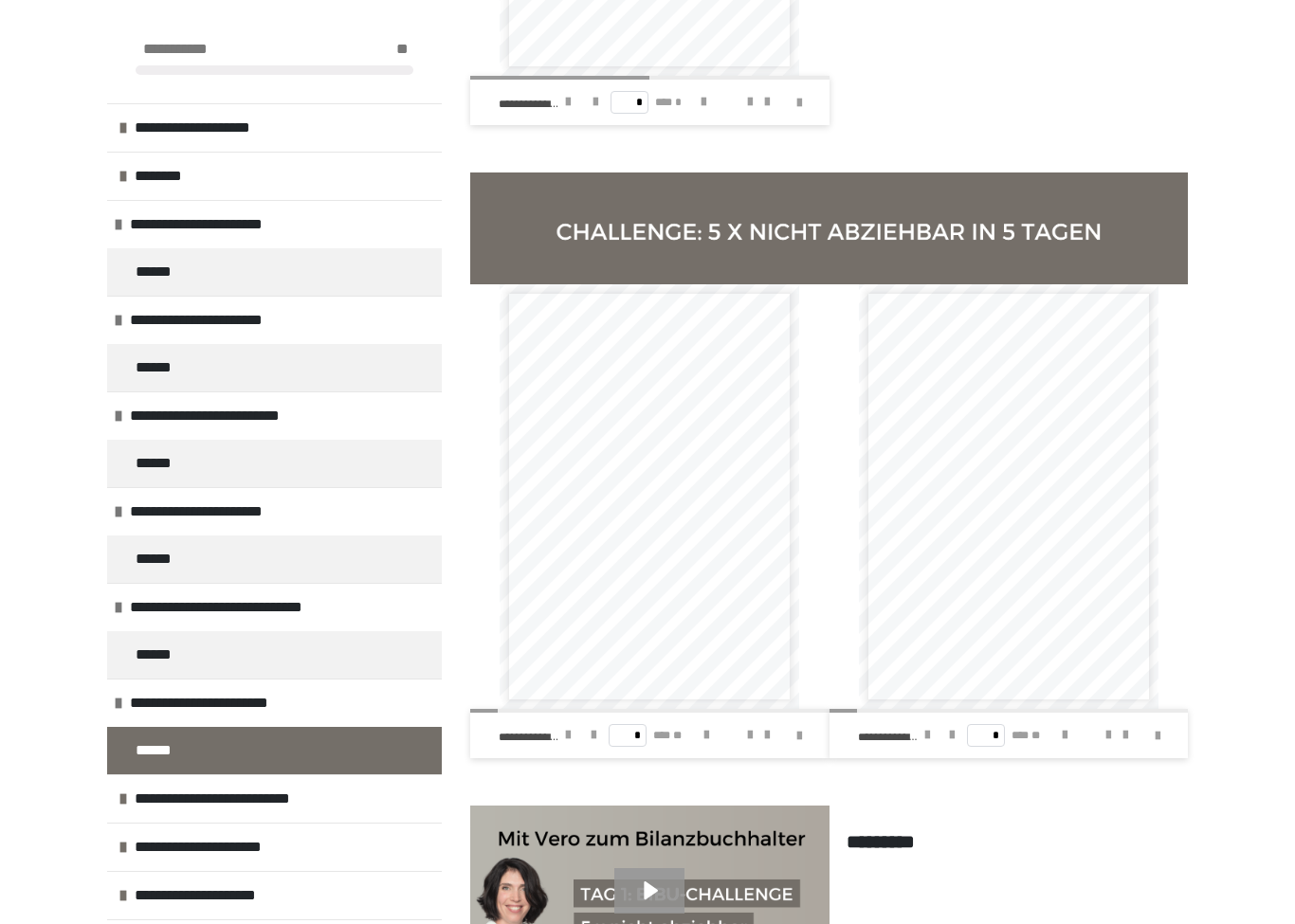 click on "**********" at bounding box center [242, 799] 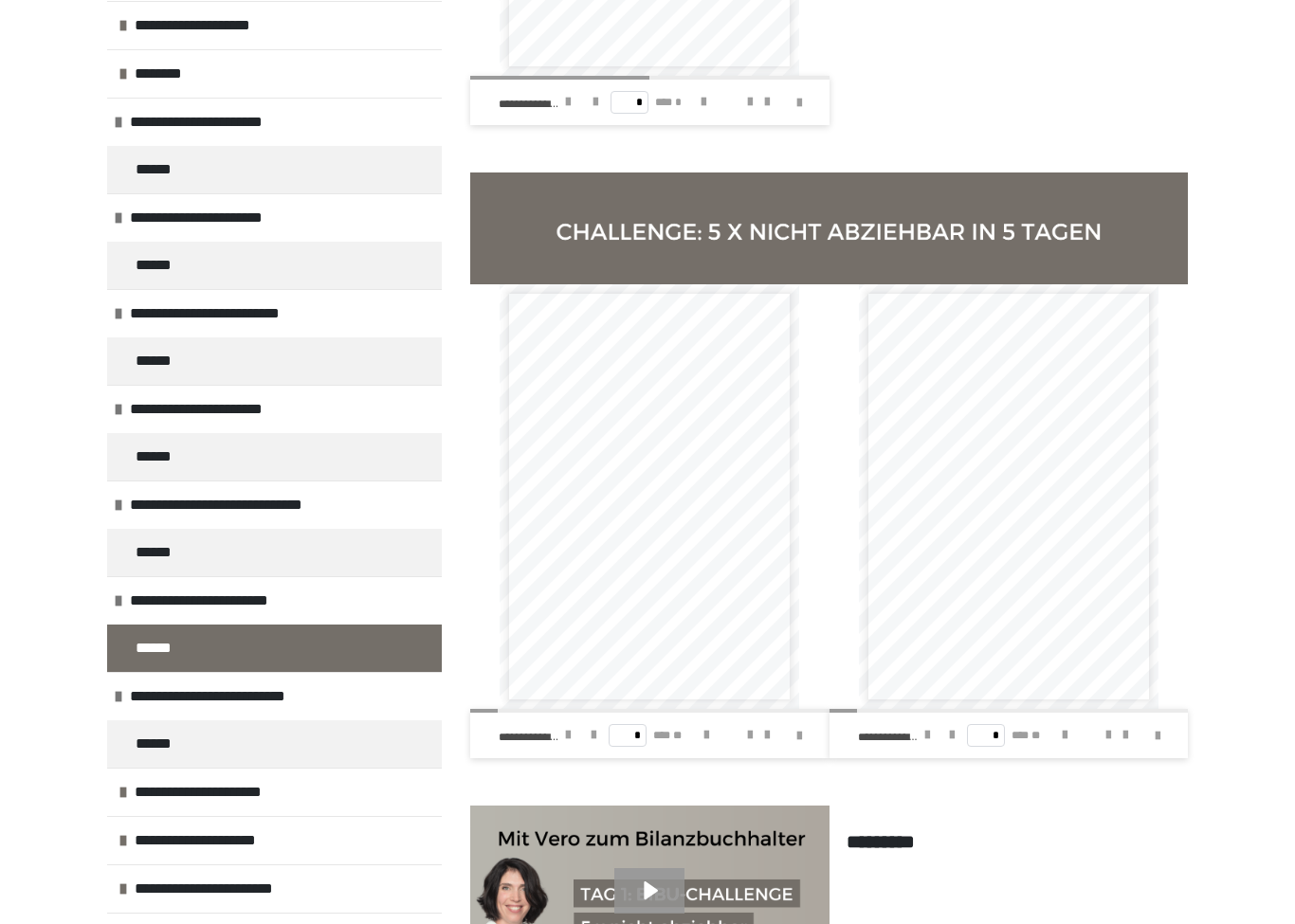scroll, scrollTop: 118, scrollLeft: 0, axis: vertical 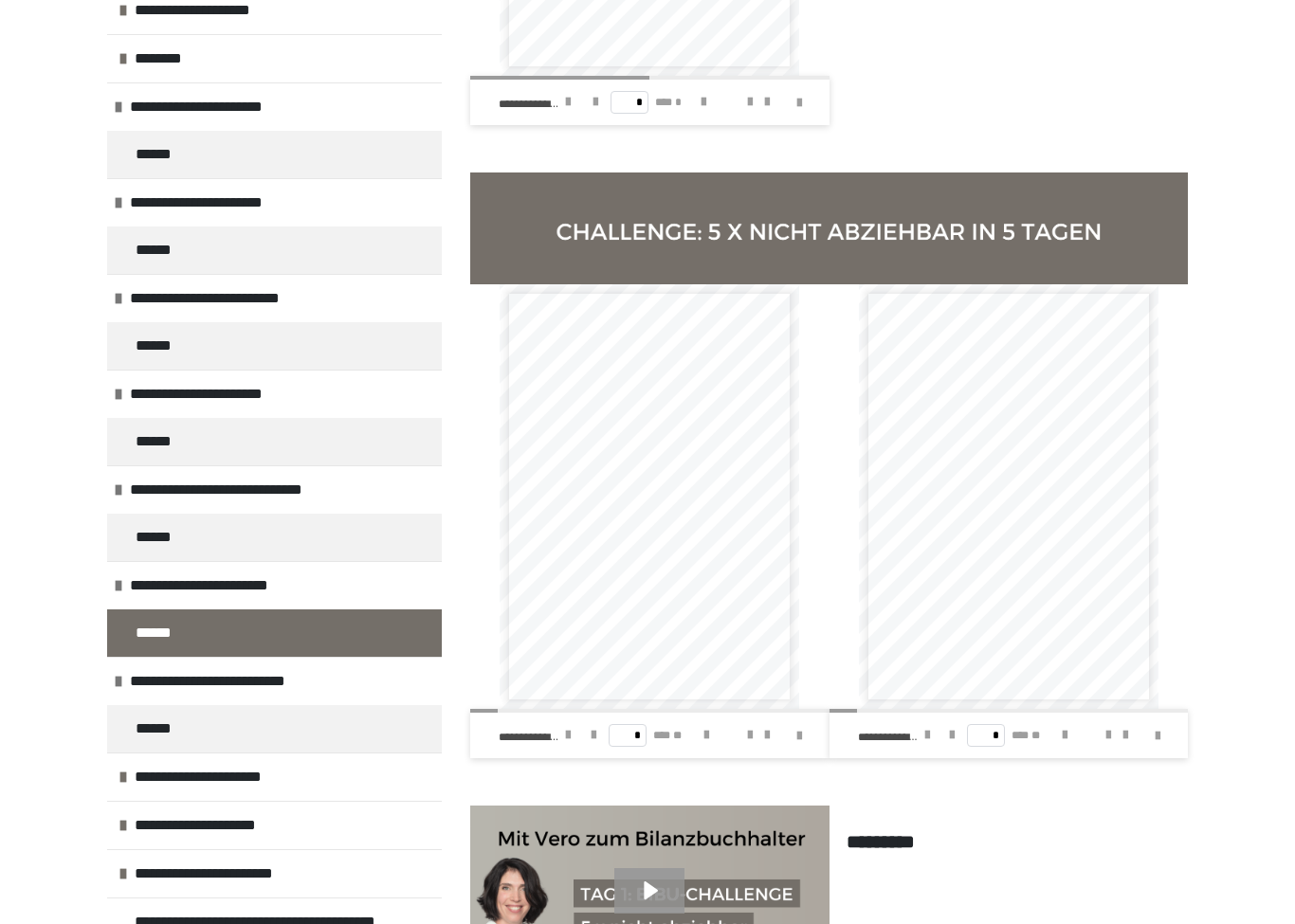 click on "******" at bounding box center [161, 729] 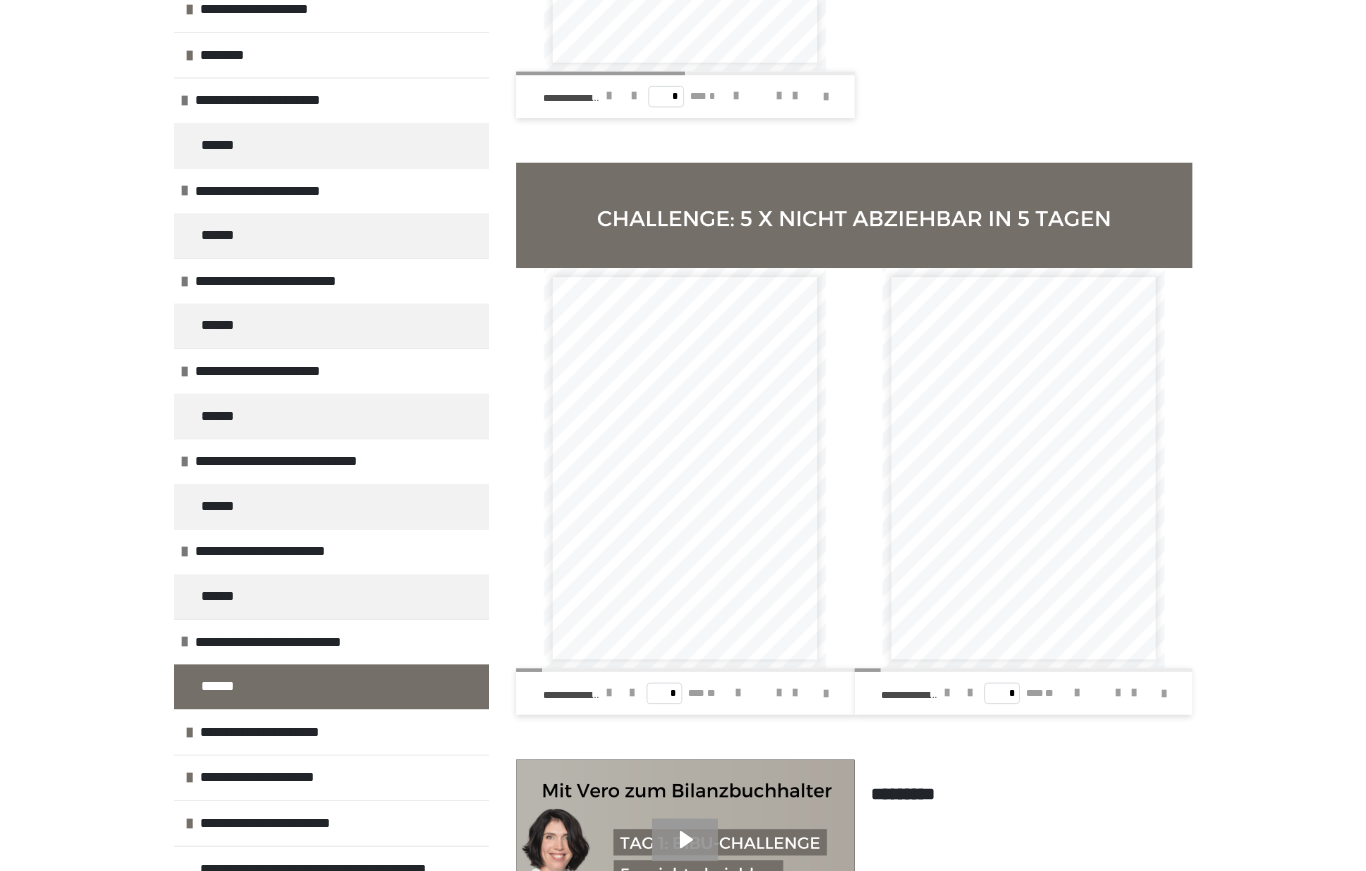 scroll, scrollTop: 270, scrollLeft: 0, axis: vertical 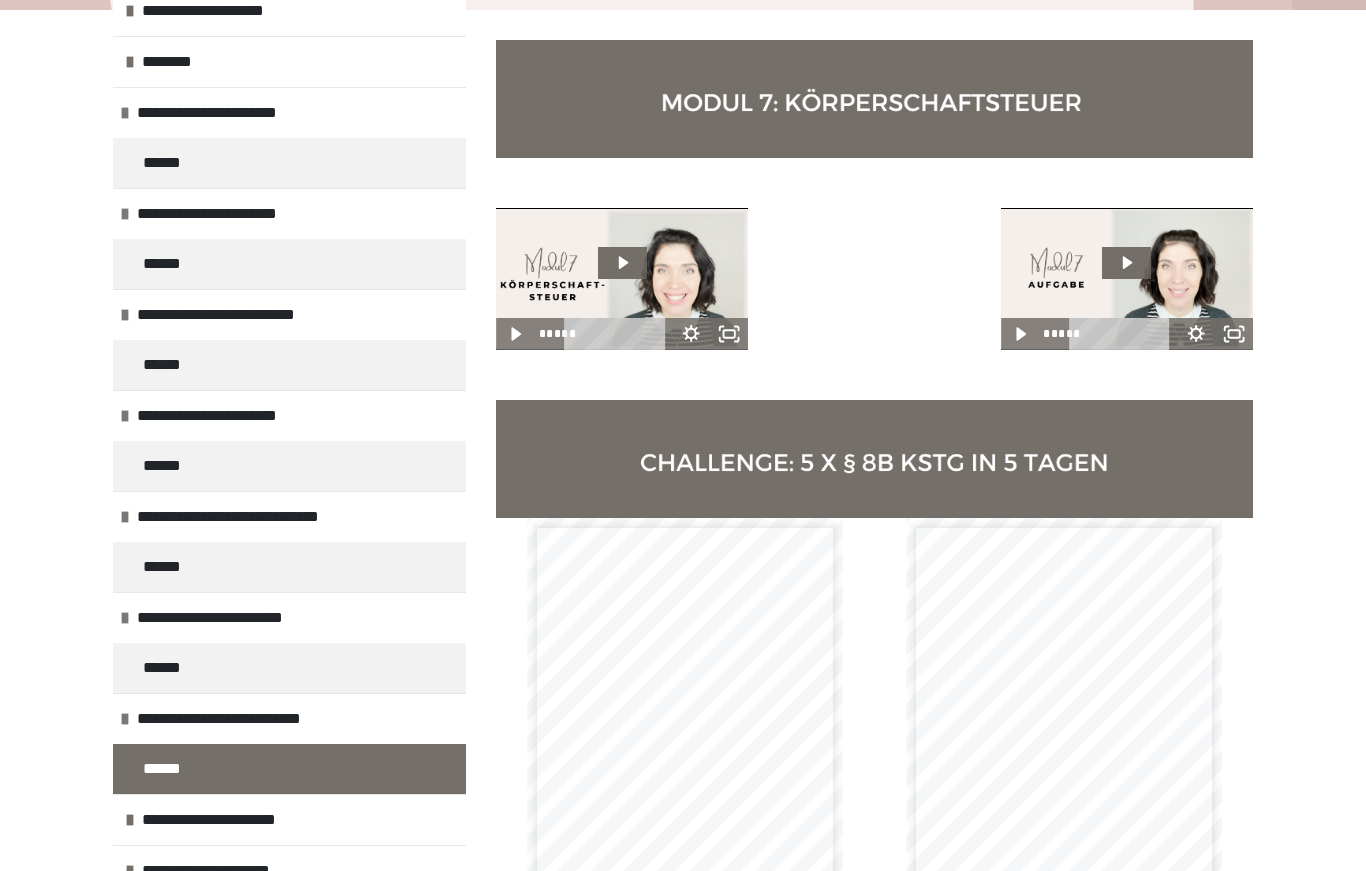 click on "**********" at bounding box center [240, 820] 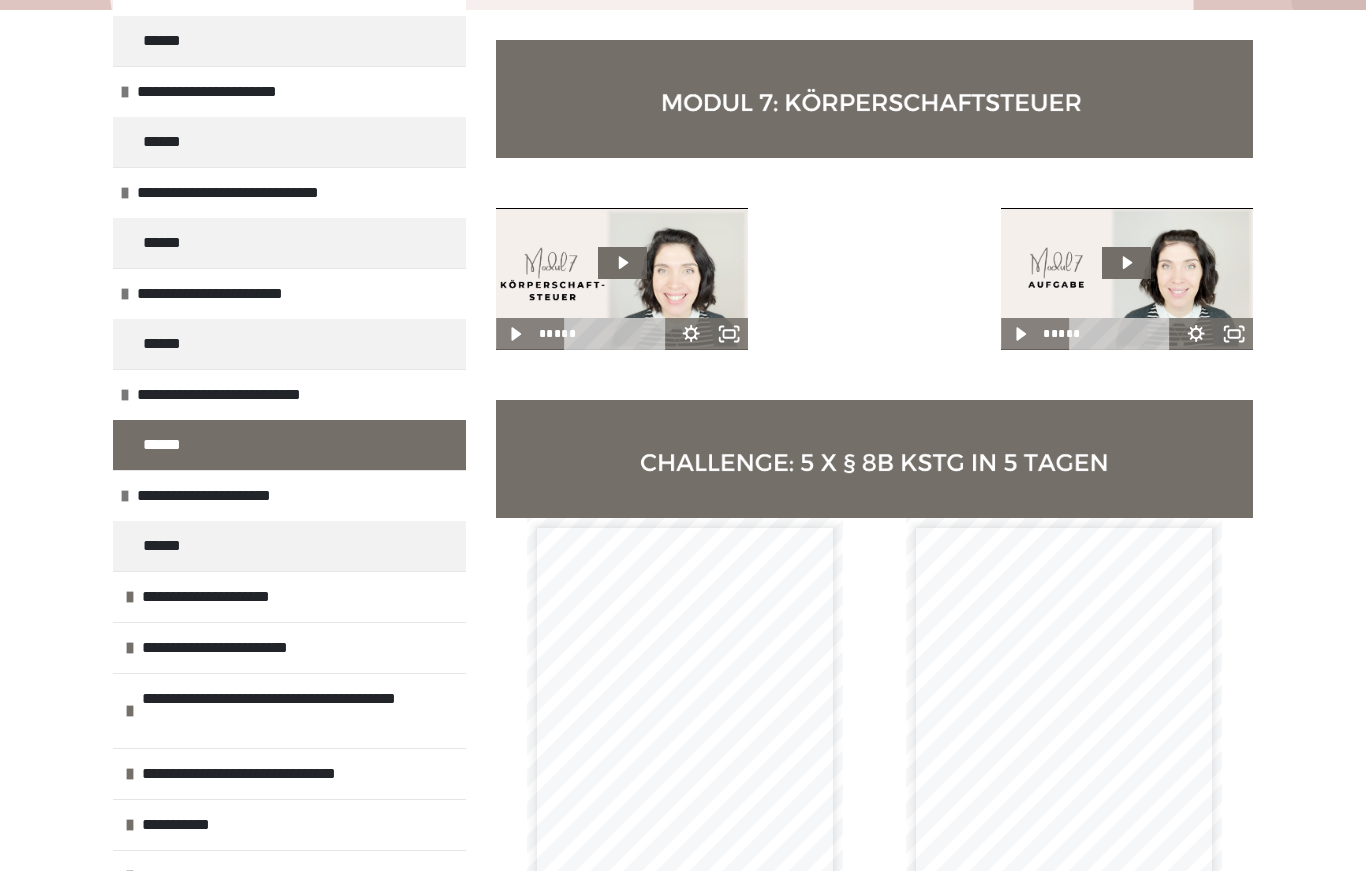 scroll, scrollTop: 448, scrollLeft: 0, axis: vertical 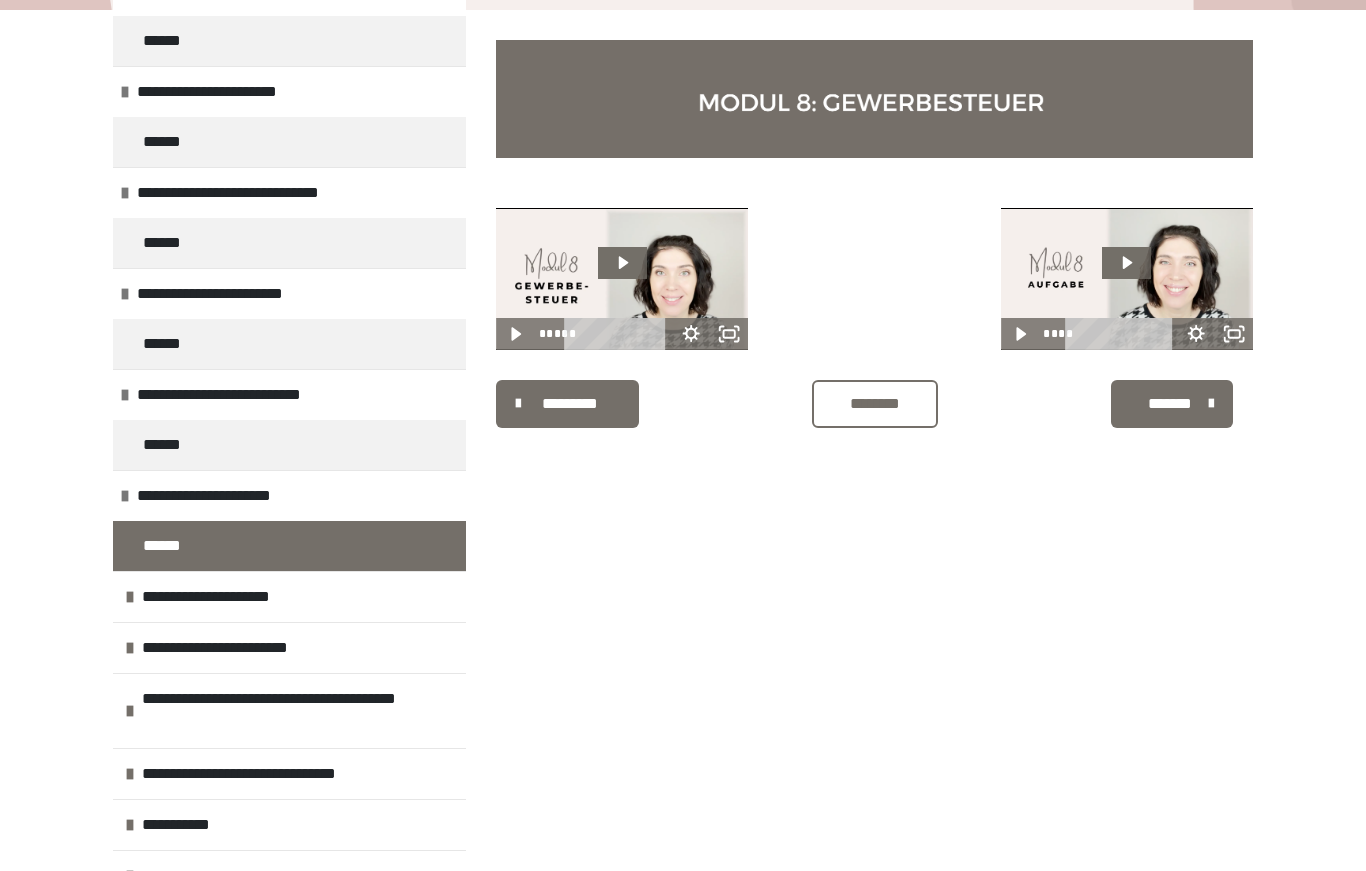 click on "**********" at bounding box center [234, 597] 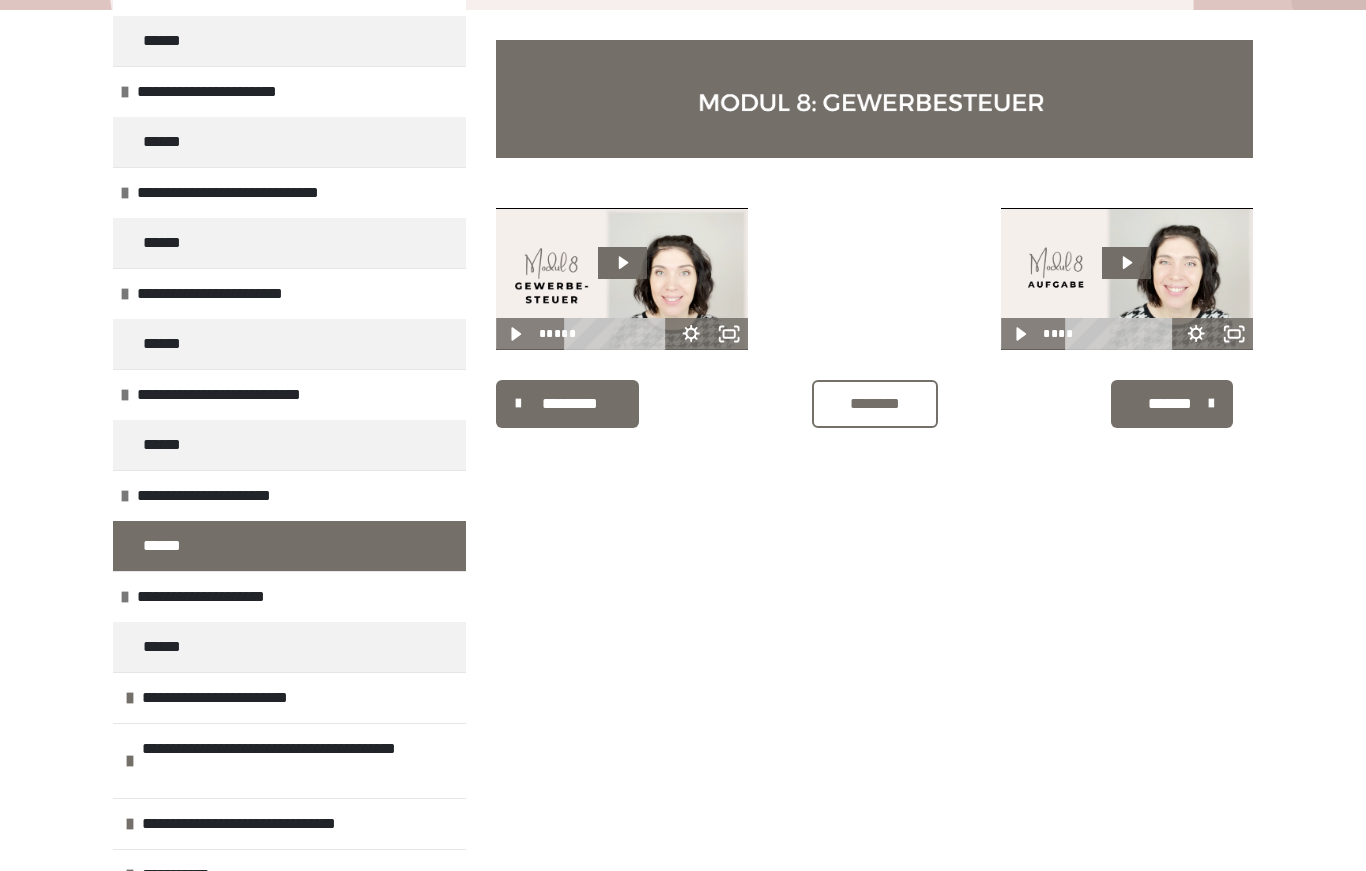 click on "******" at bounding box center (170, 647) 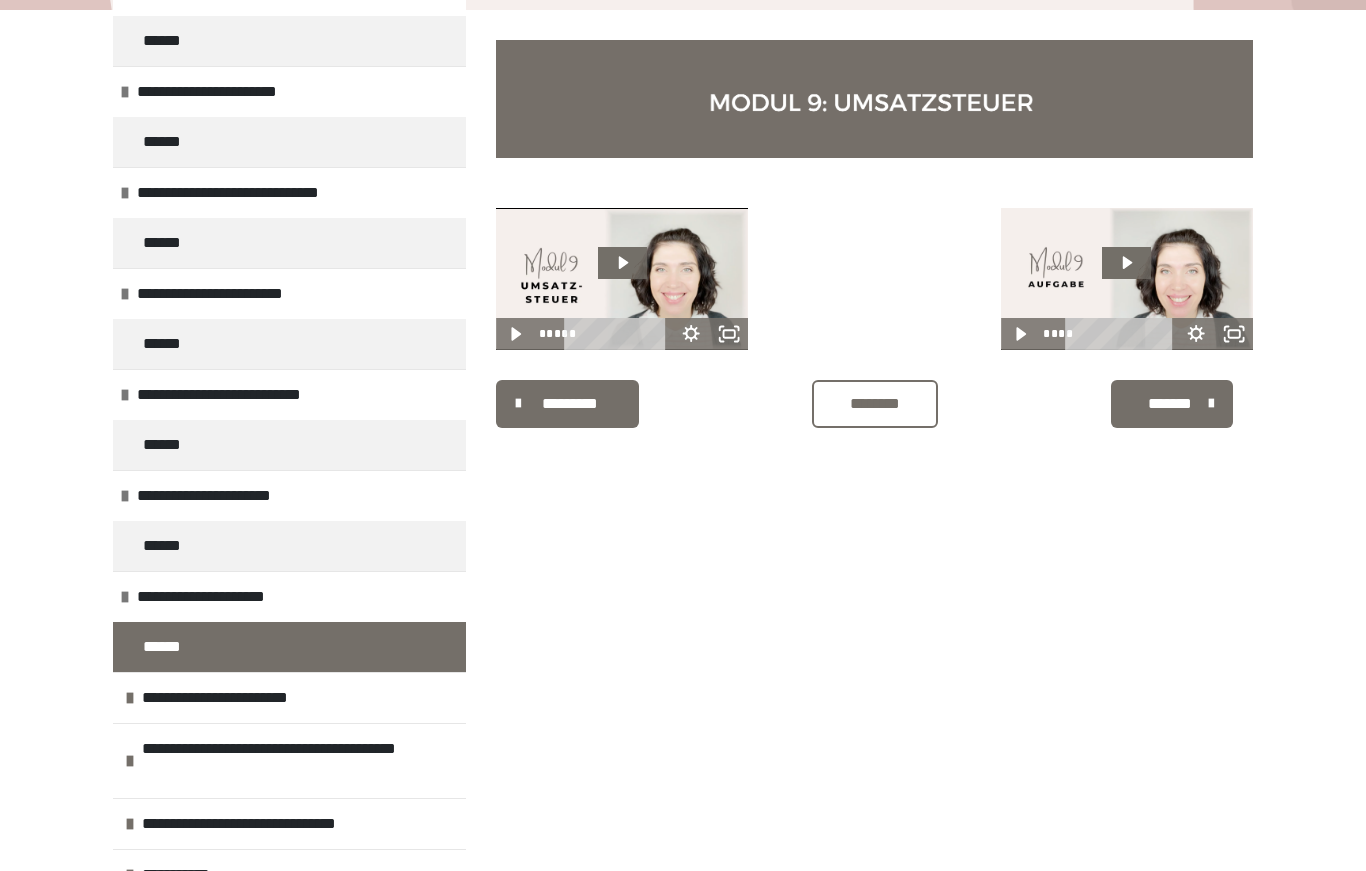 click on "**********" at bounding box center (254, 698) 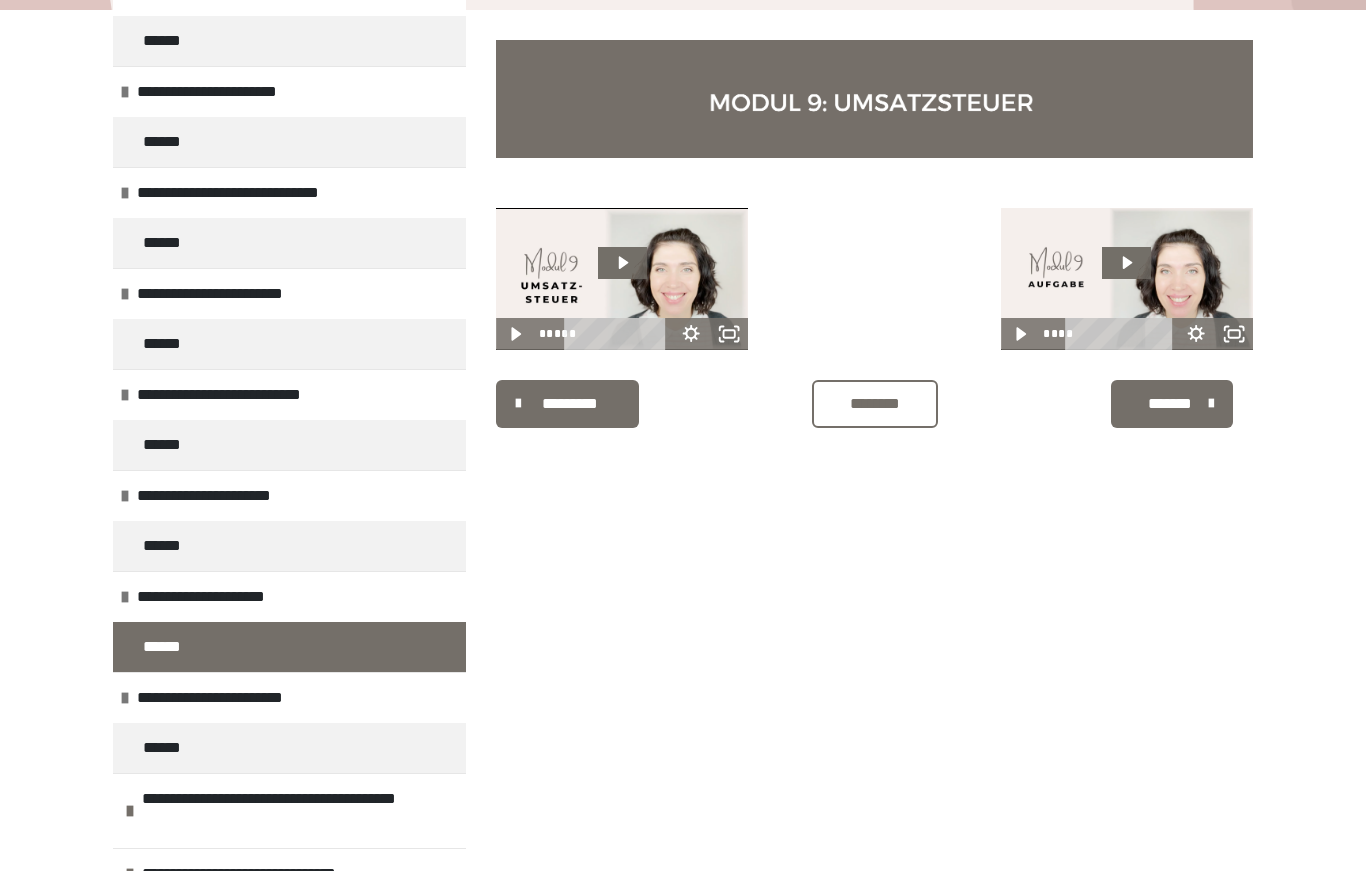click on "******" at bounding box center [289, 748] 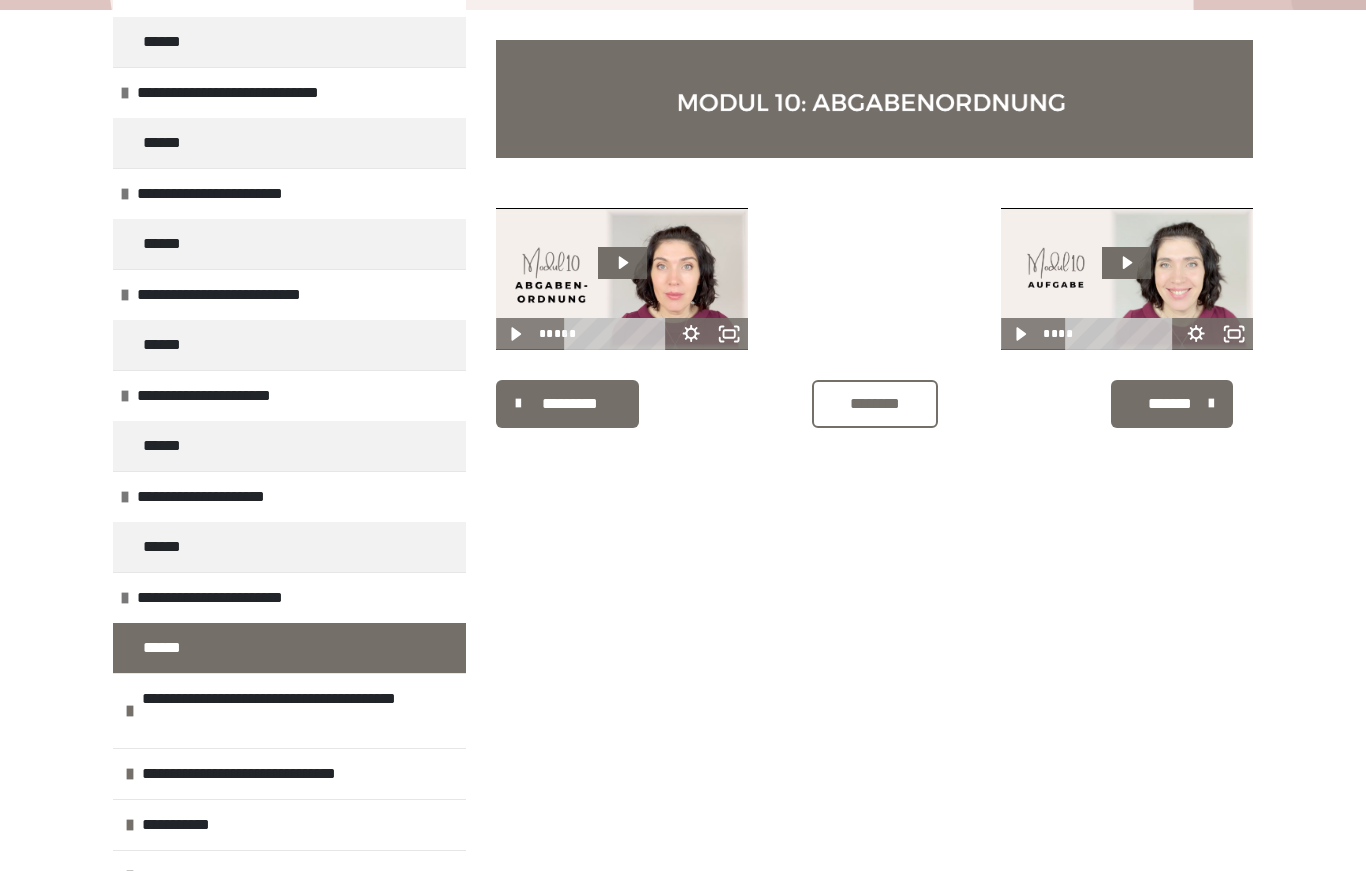 scroll, scrollTop: 548, scrollLeft: 0, axis: vertical 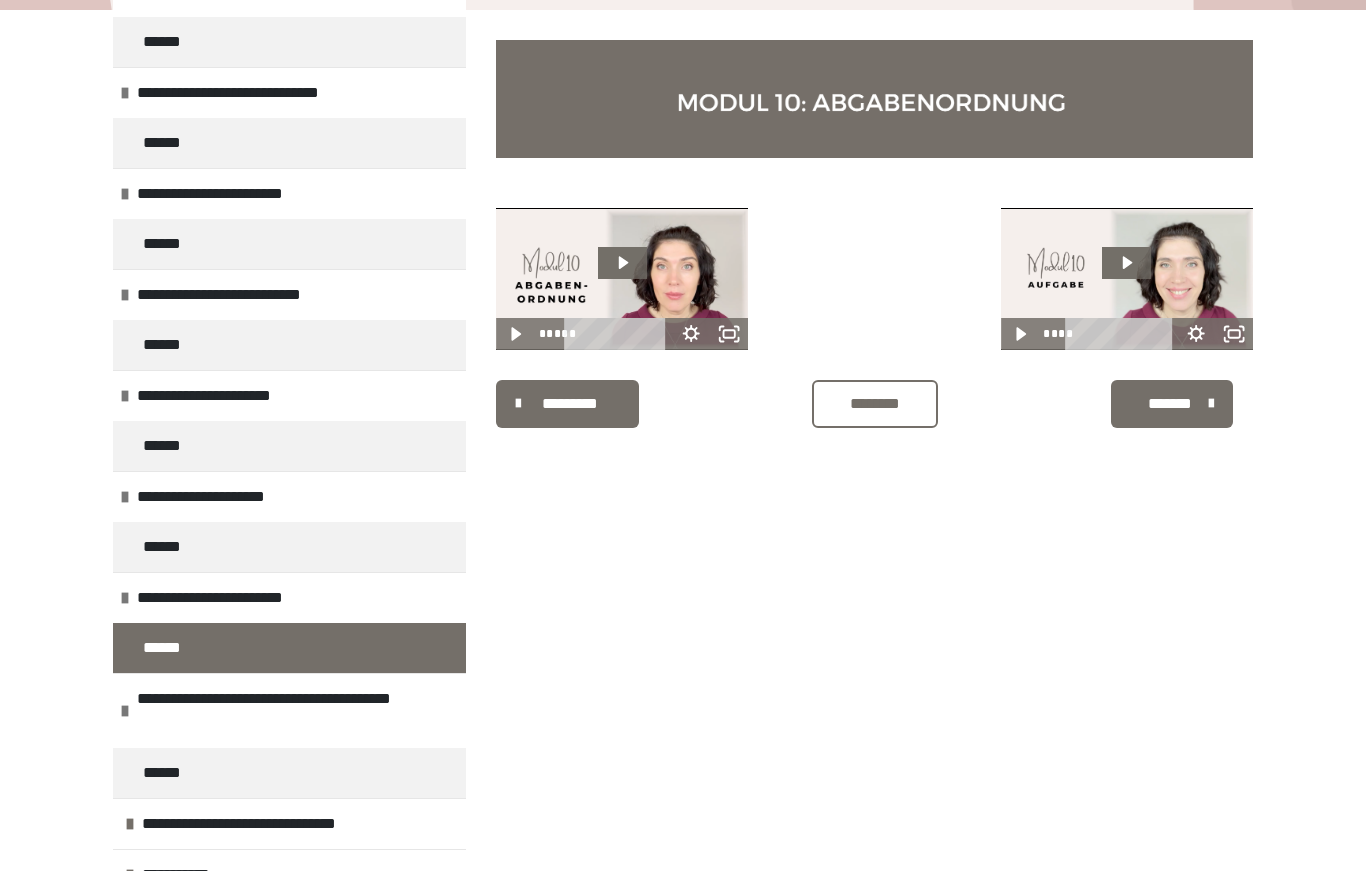 click on "******" at bounding box center (170, 773) 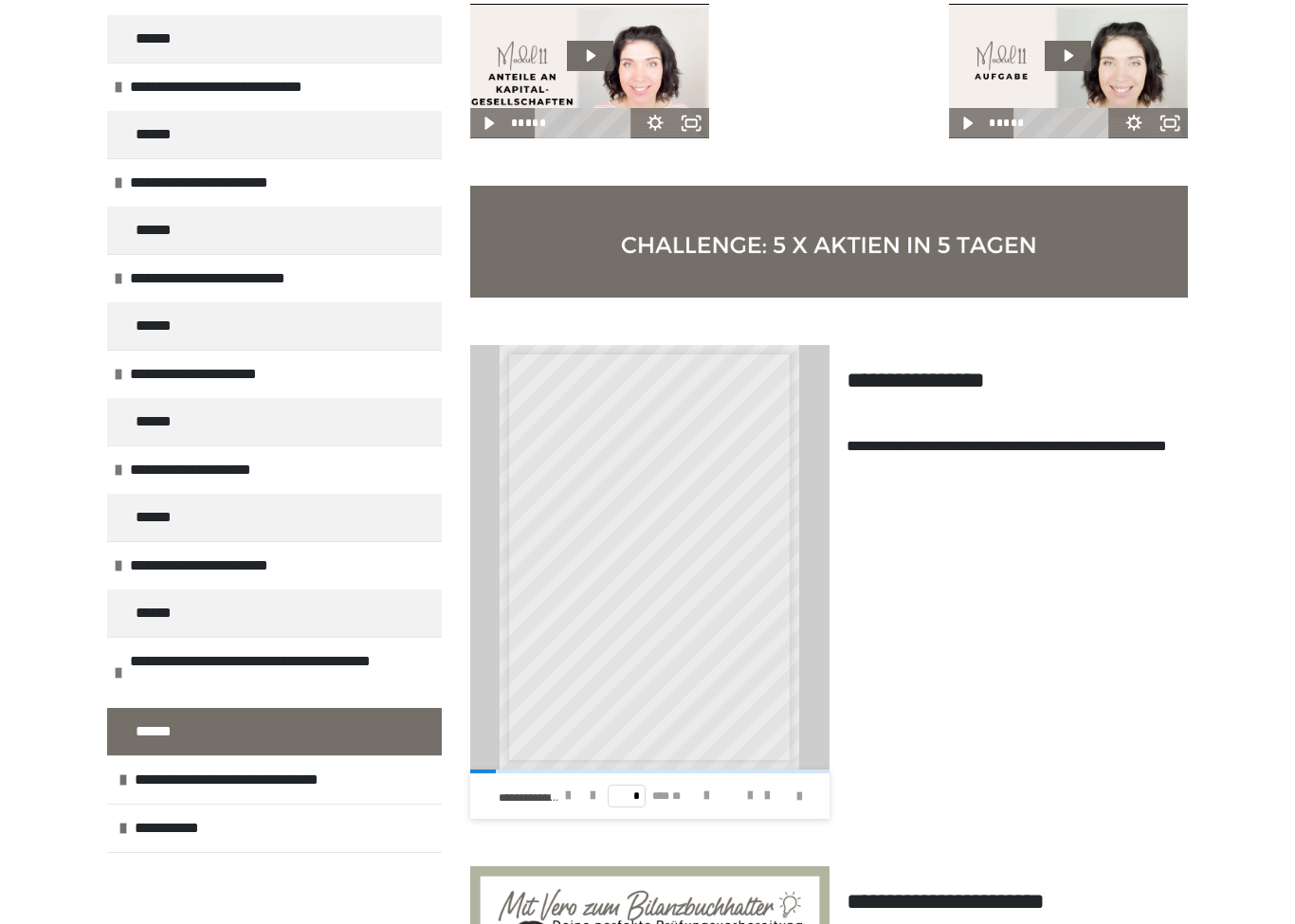 scroll, scrollTop: 506, scrollLeft: 0, axis: vertical 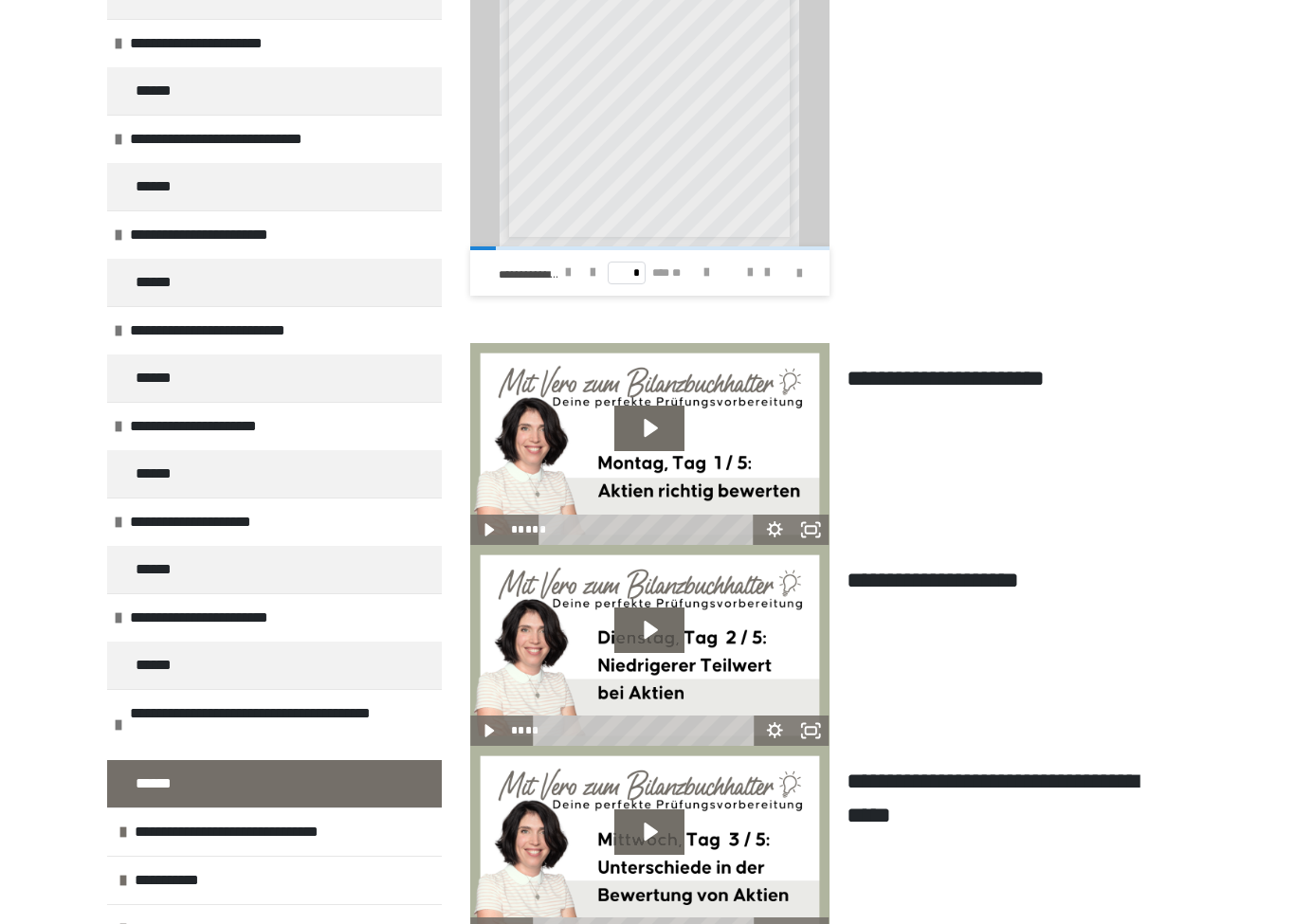click on "**********" at bounding box center [185, 880] 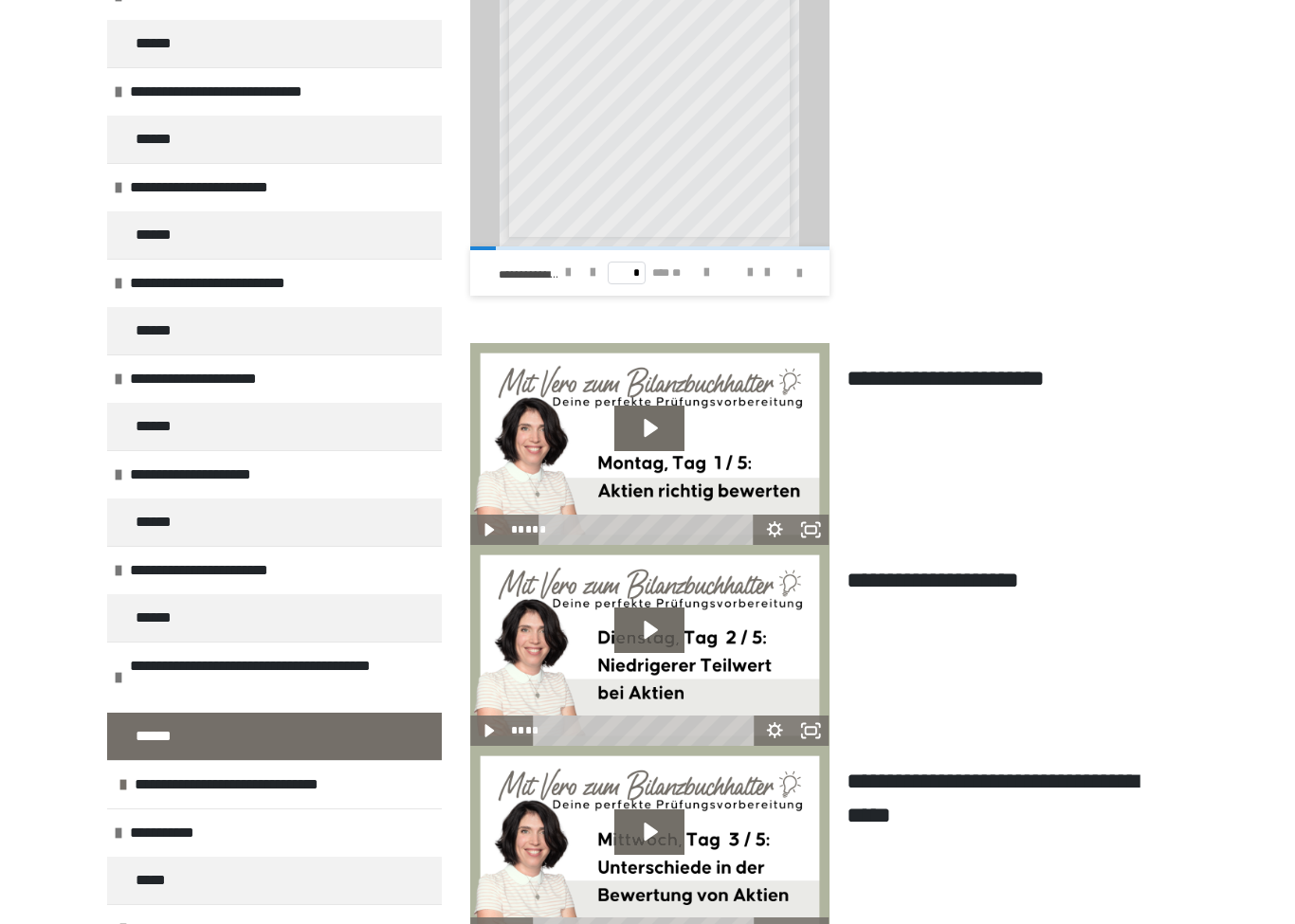 scroll, scrollTop: 516, scrollLeft: 0, axis: vertical 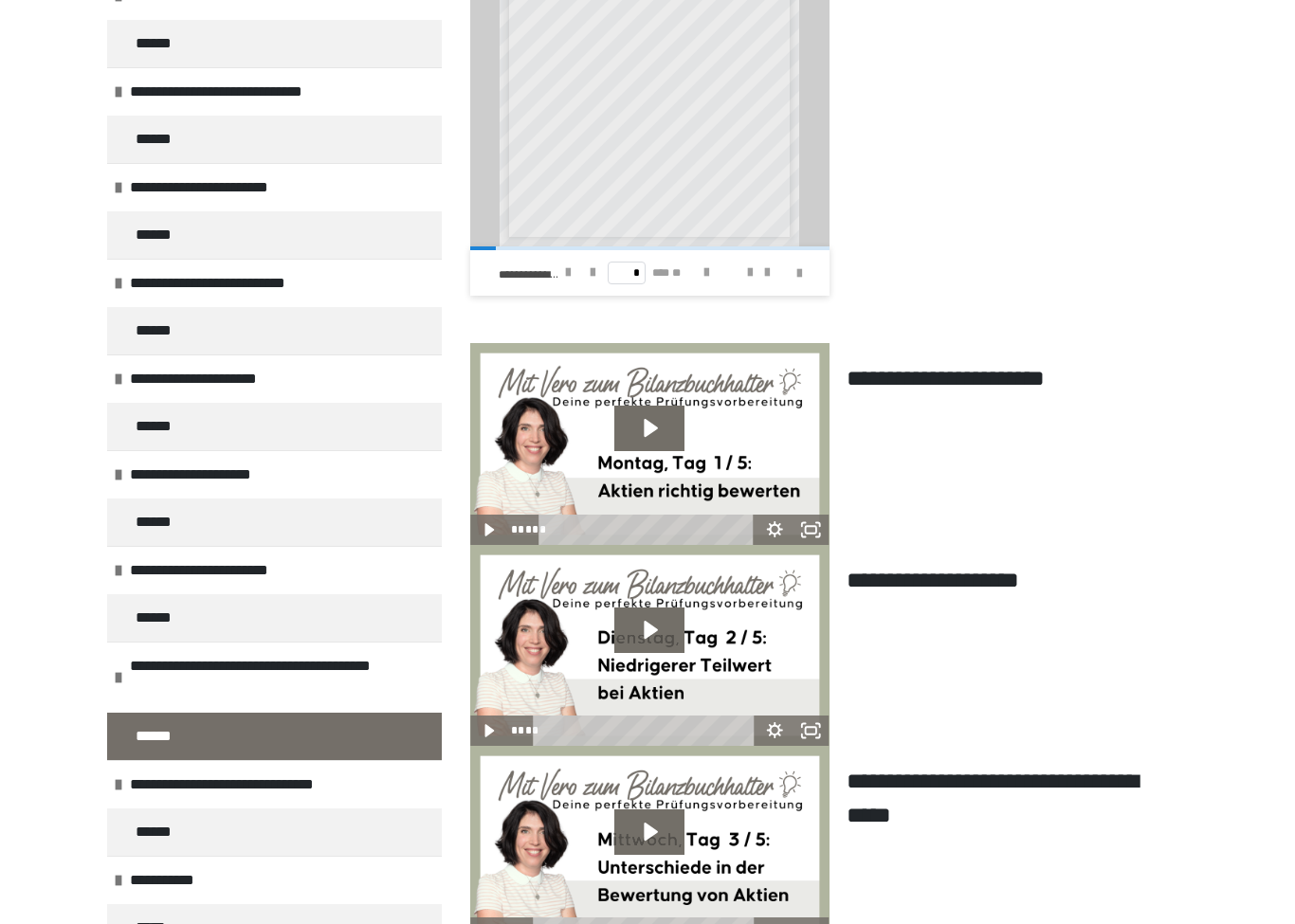 click on "******" at bounding box center [161, 832] 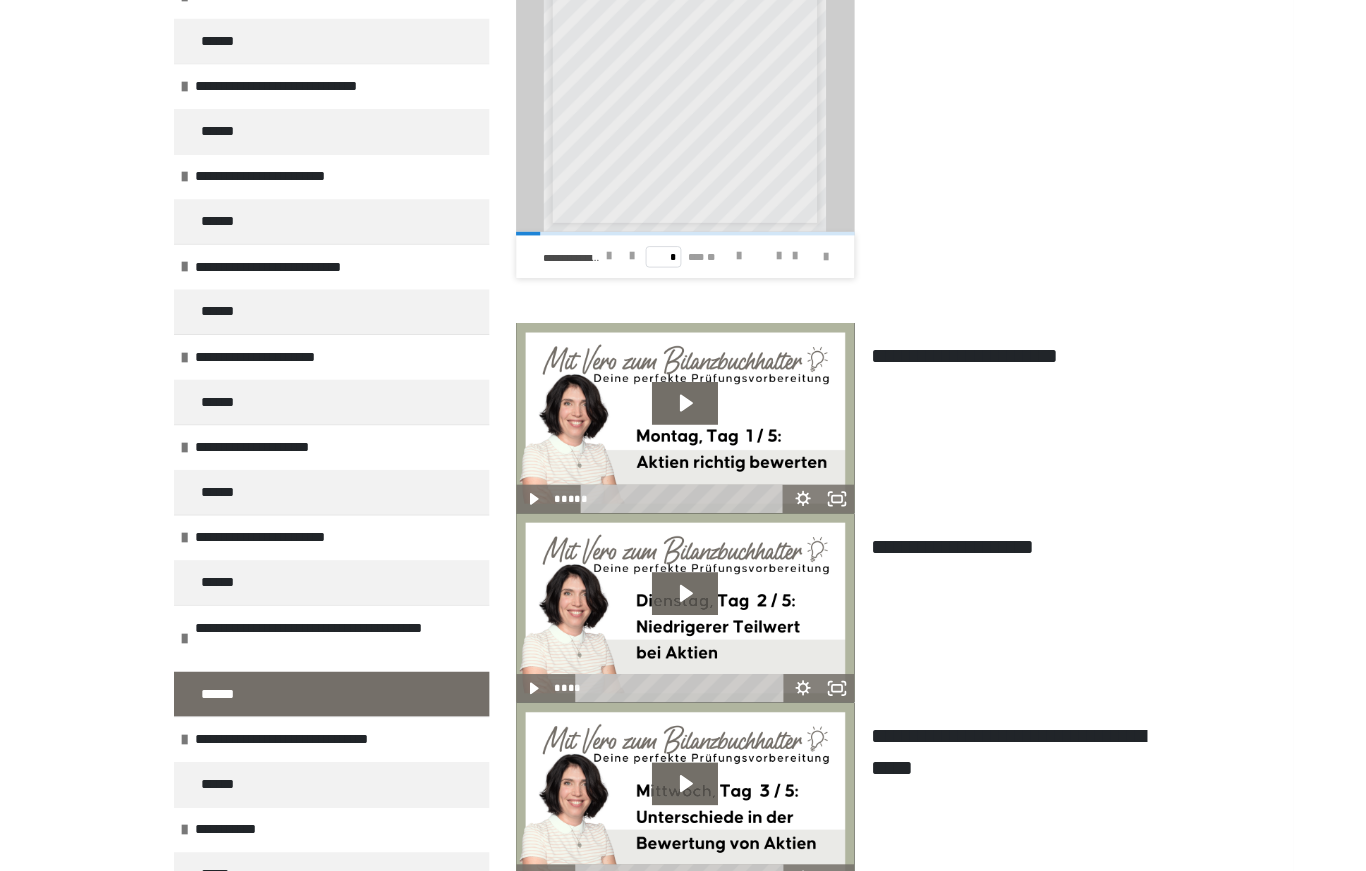 scroll, scrollTop: 270, scrollLeft: 0, axis: vertical 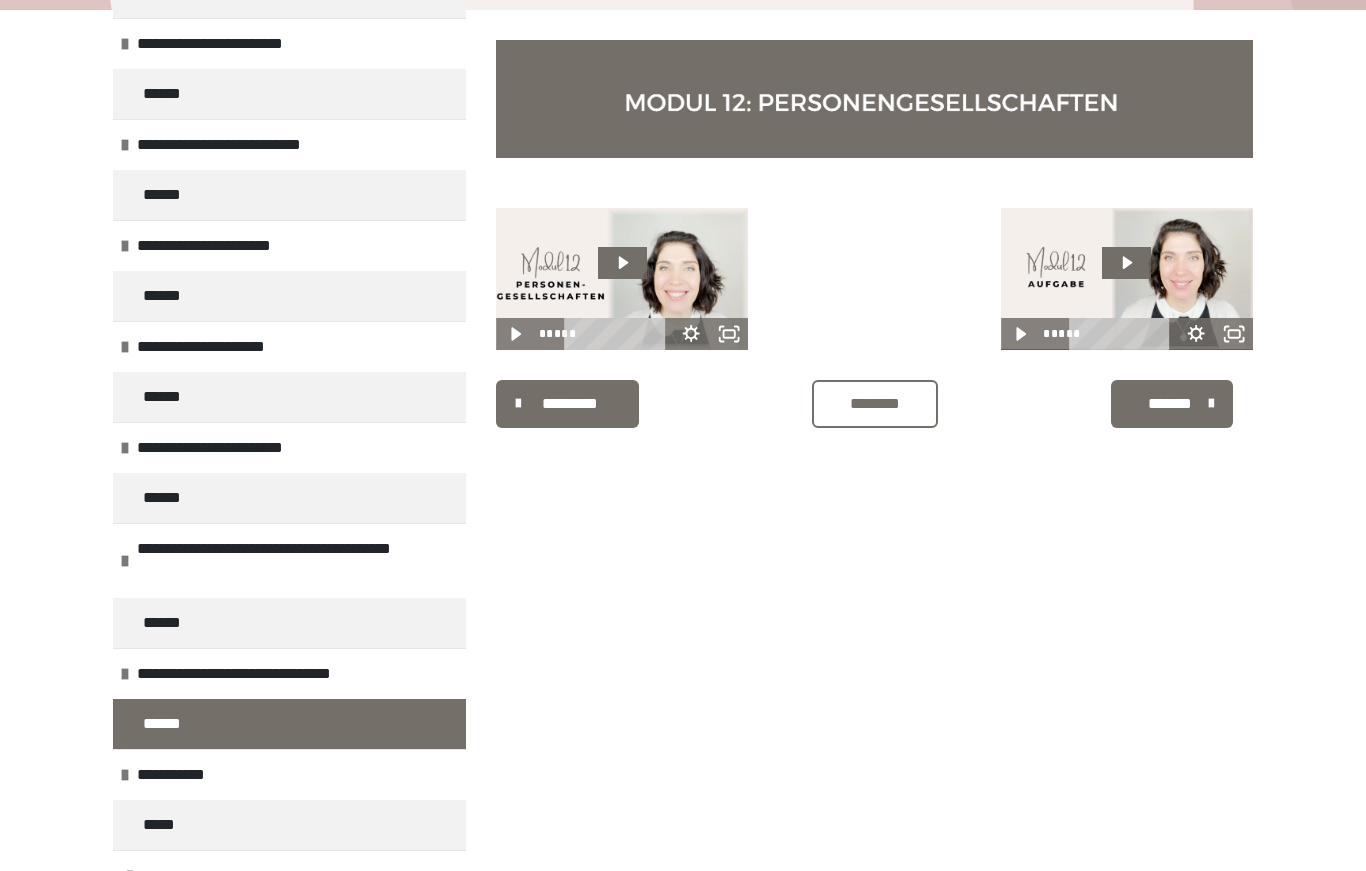 click on "**********" at bounding box center (190, 775) 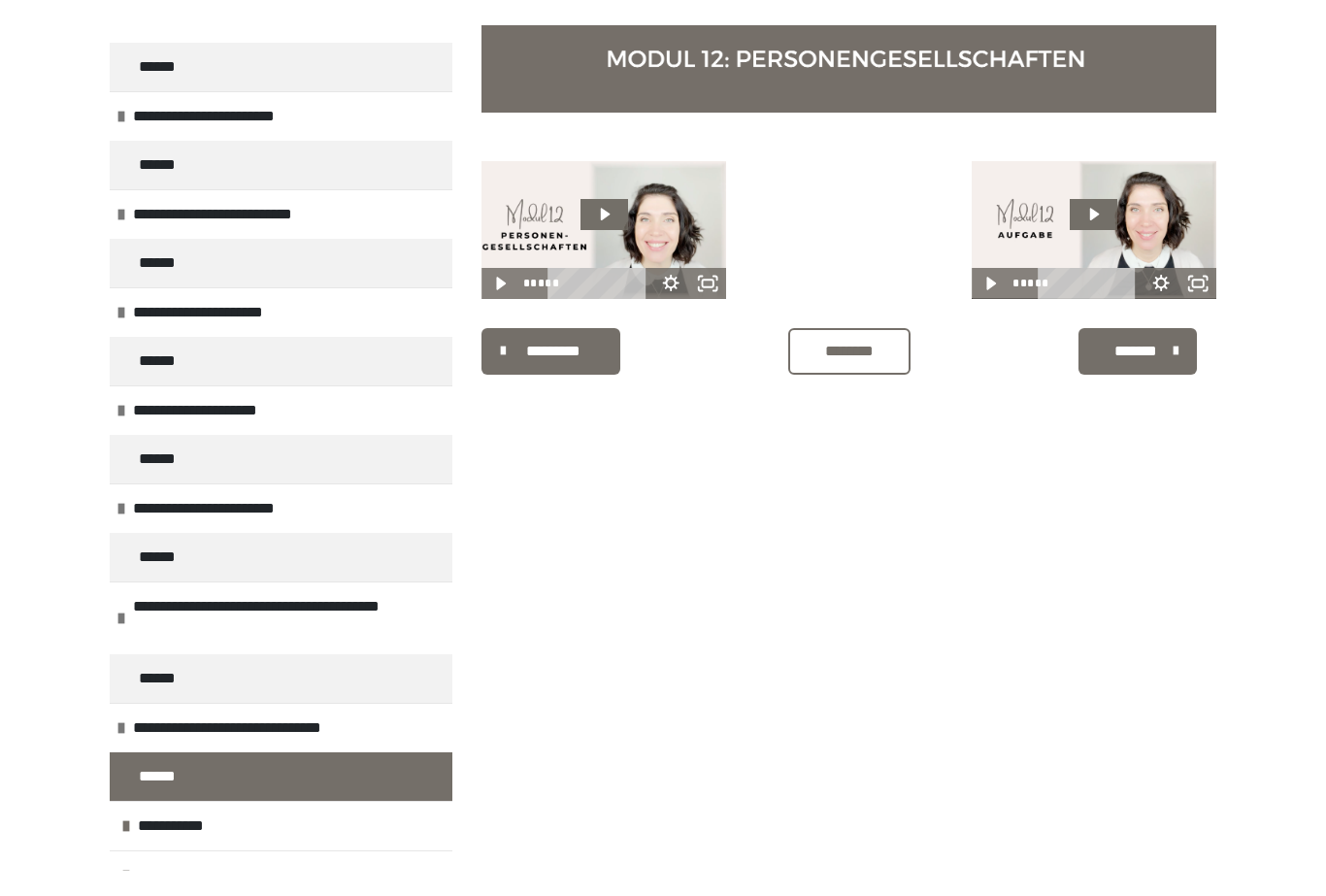 scroll, scrollTop: 304, scrollLeft: 0, axis: vertical 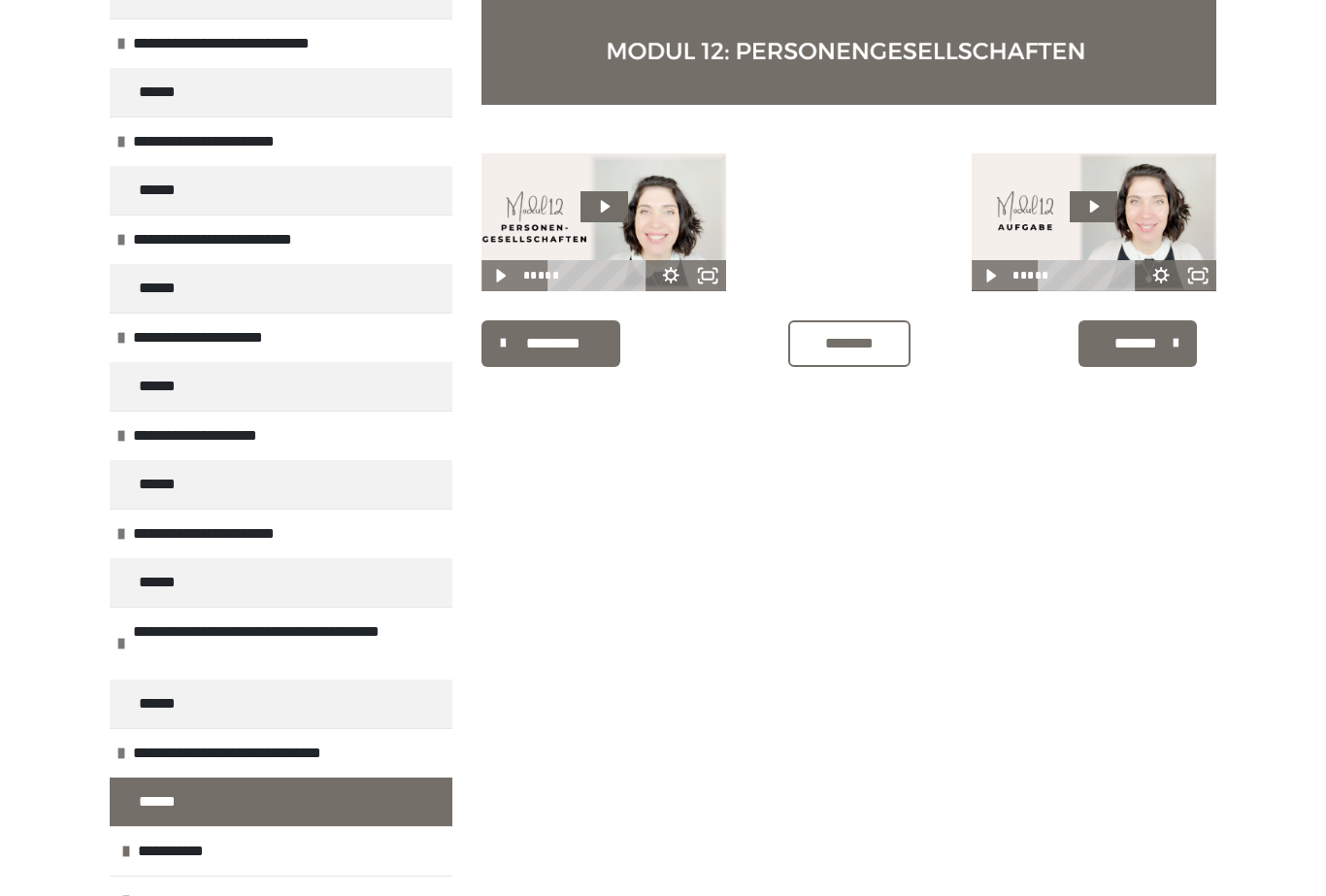 click on "**********" at bounding box center [189, 851] 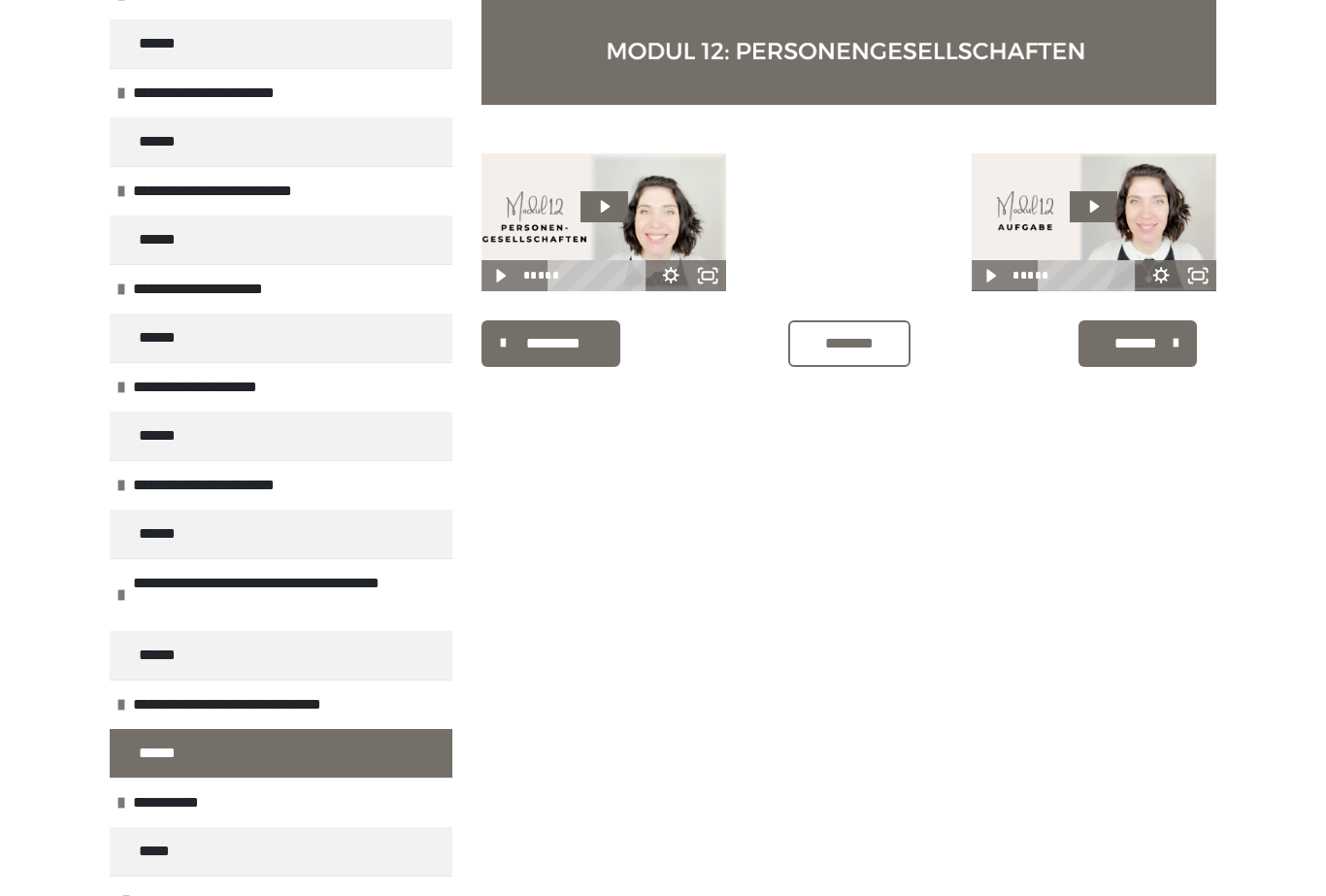scroll, scrollTop: 627, scrollLeft: 0, axis: vertical 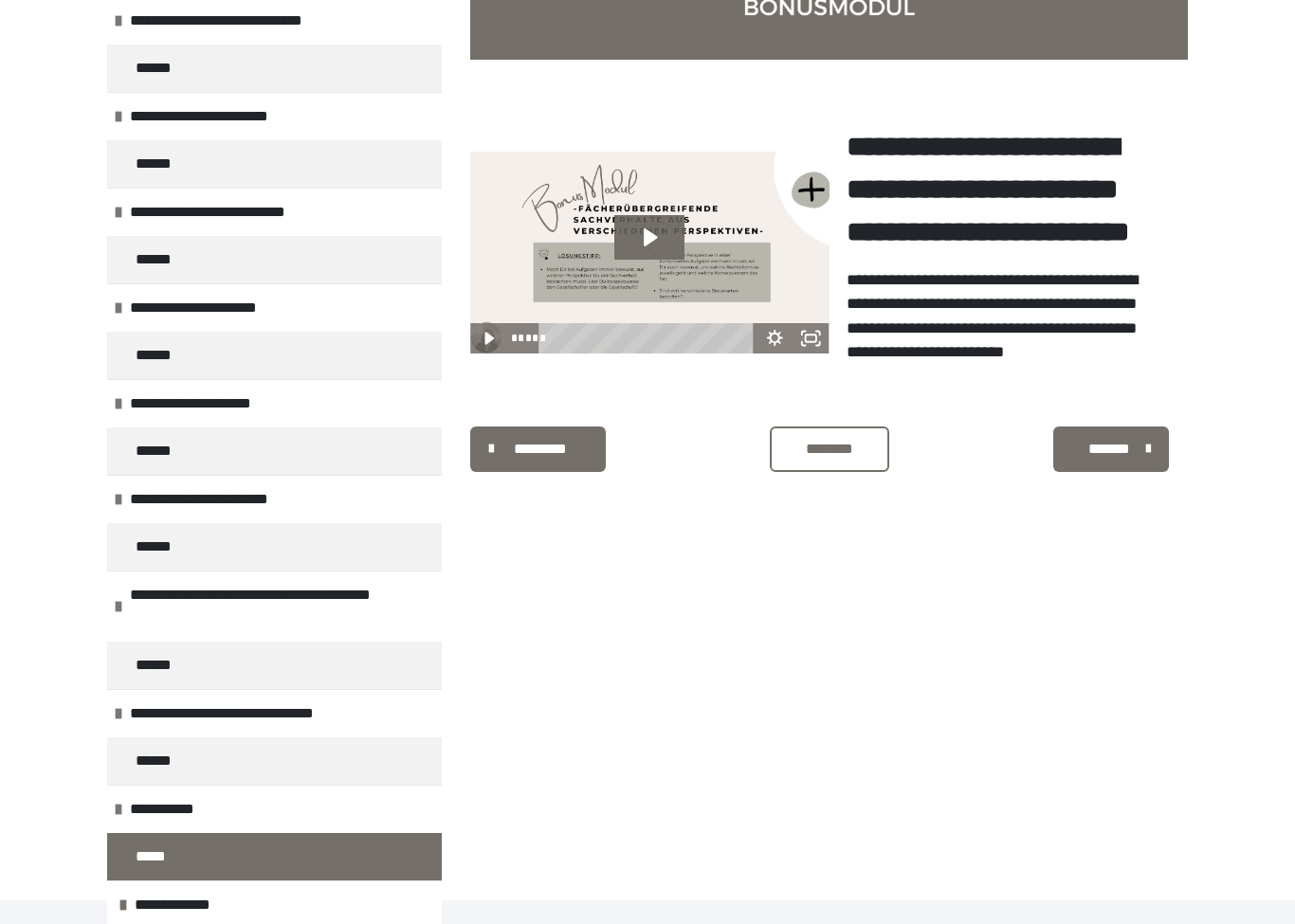 click on "**********" at bounding box center [195, 905] 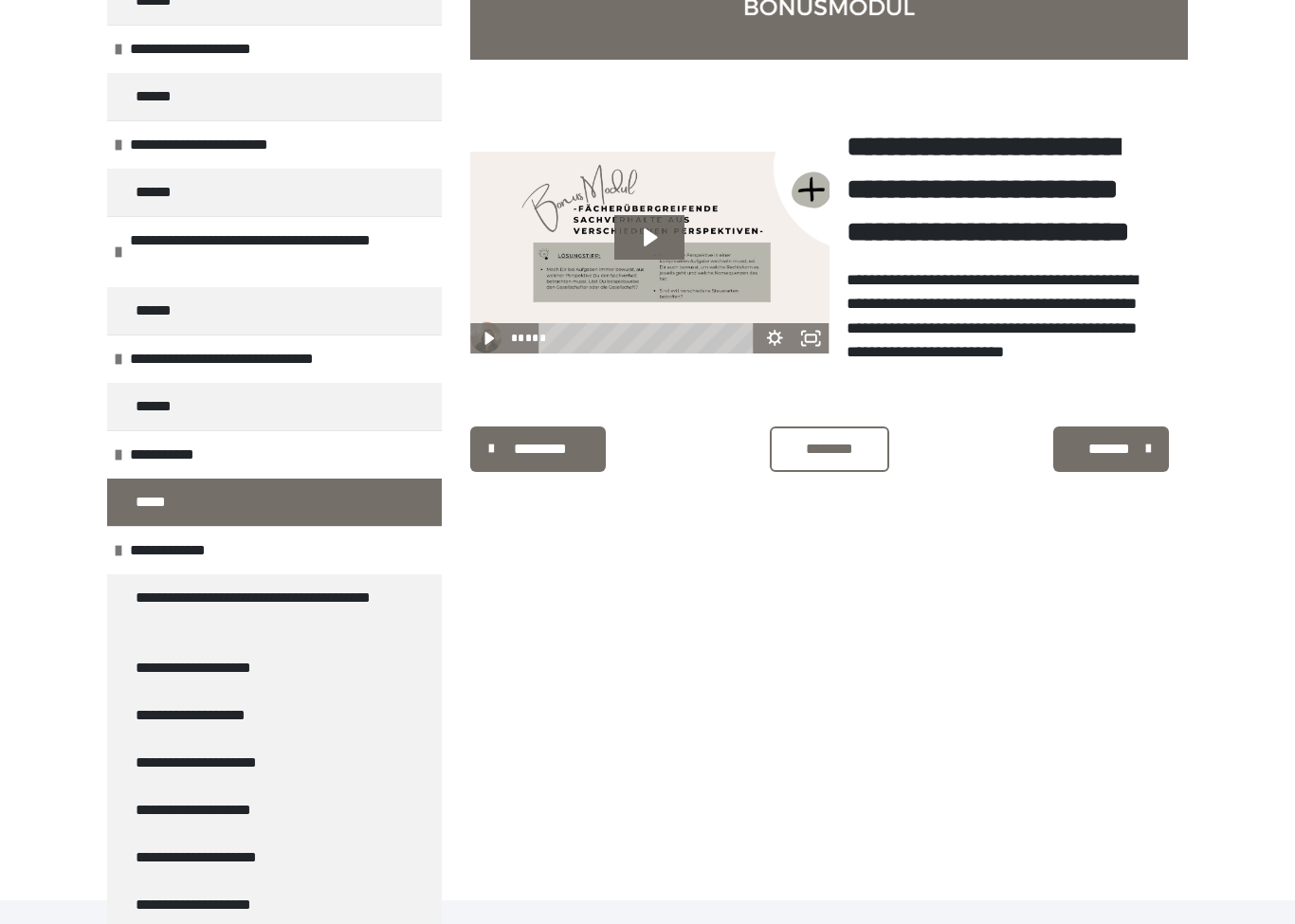 scroll, scrollTop: 941, scrollLeft: 0, axis: vertical 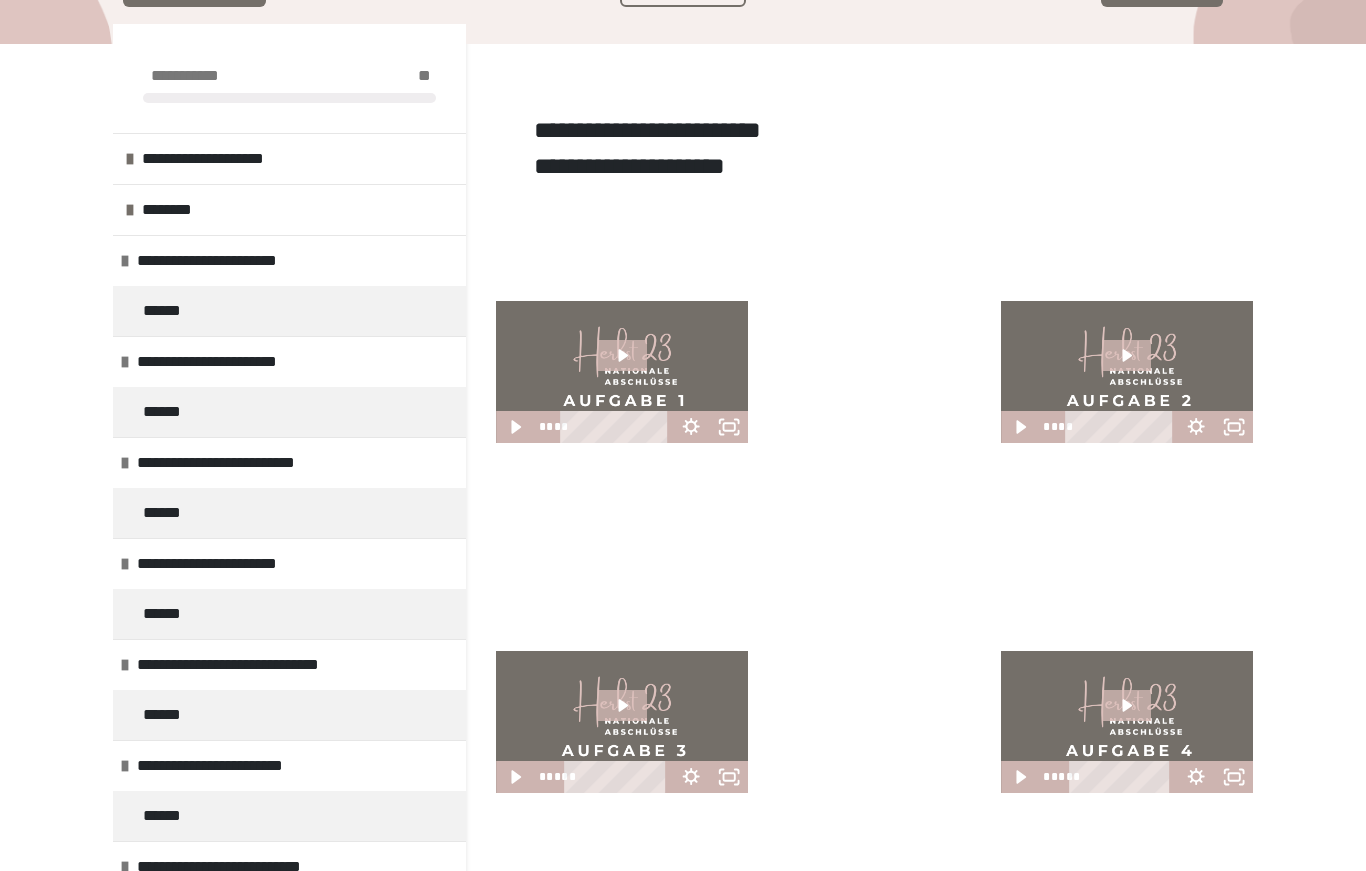 click 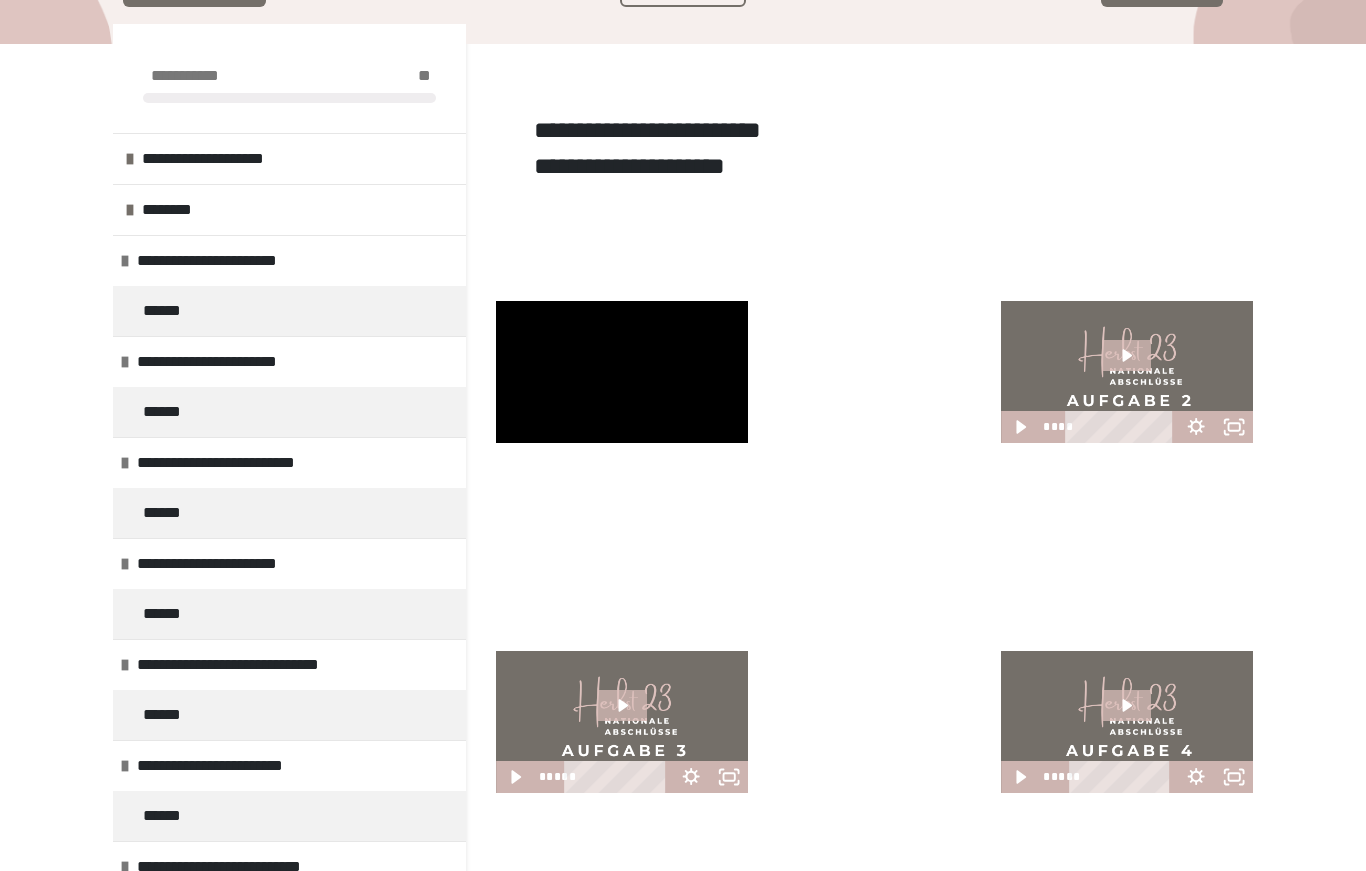 click at bounding box center (622, 372) 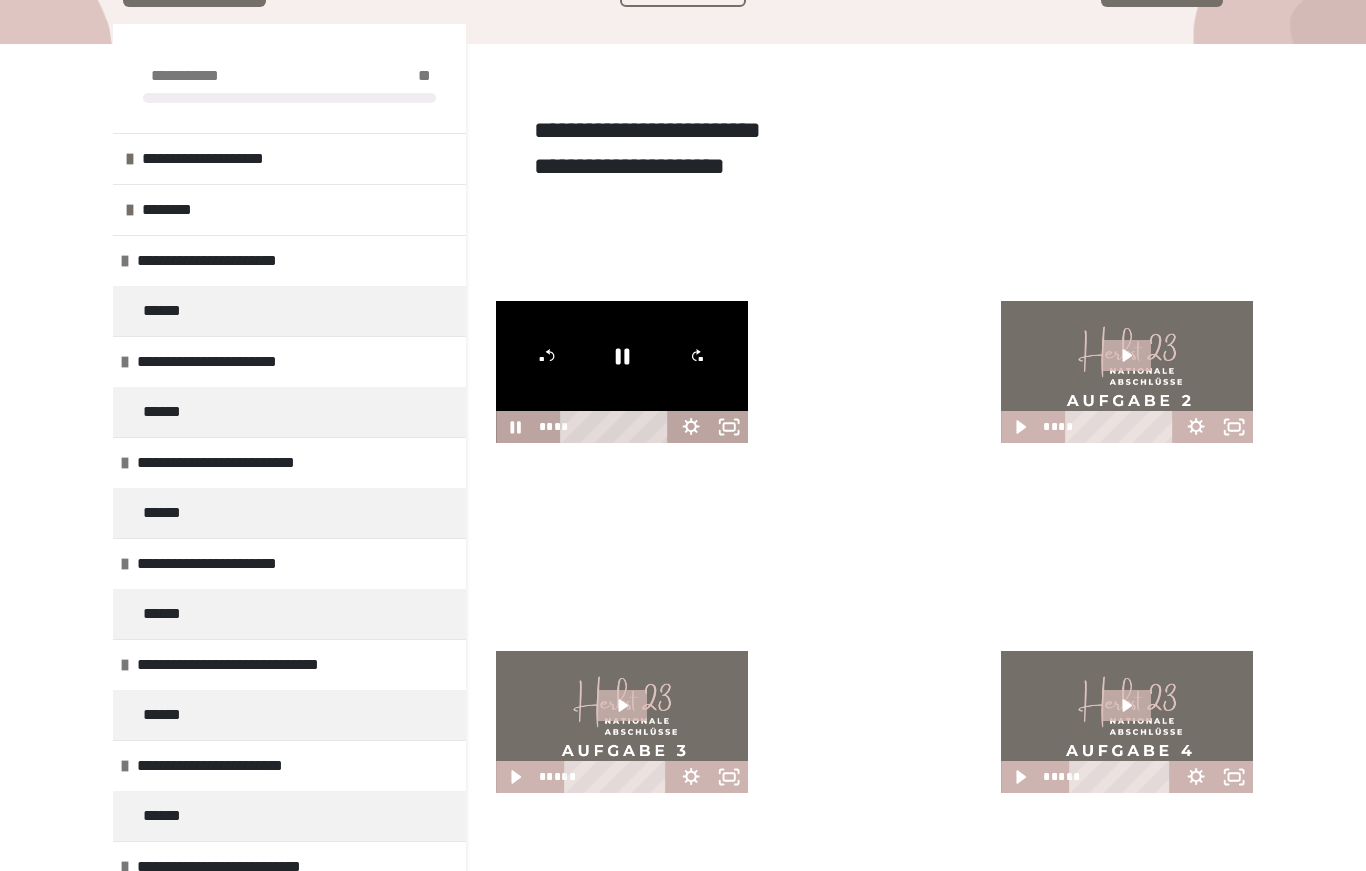 click 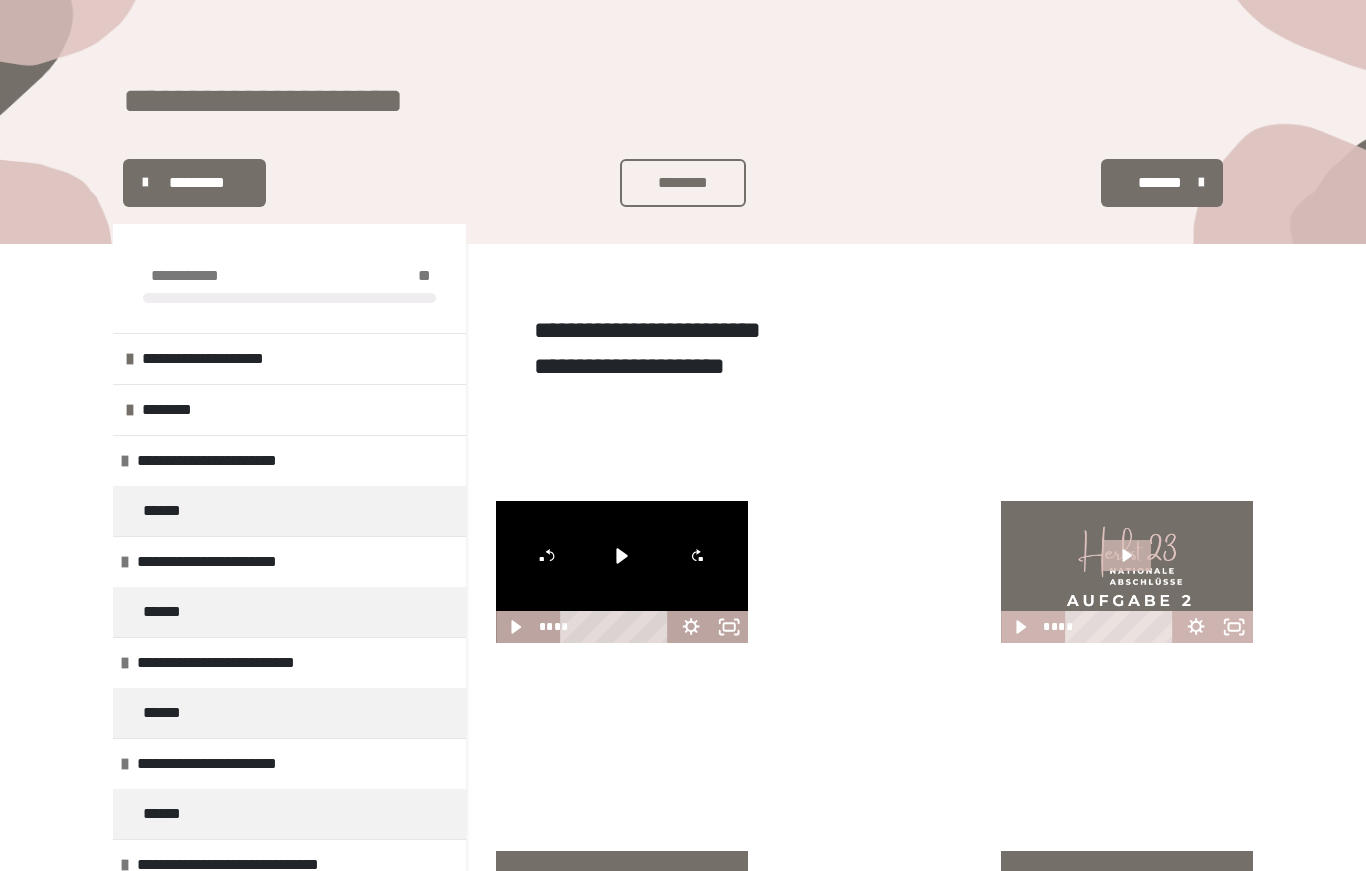 scroll, scrollTop: 0, scrollLeft: 0, axis: both 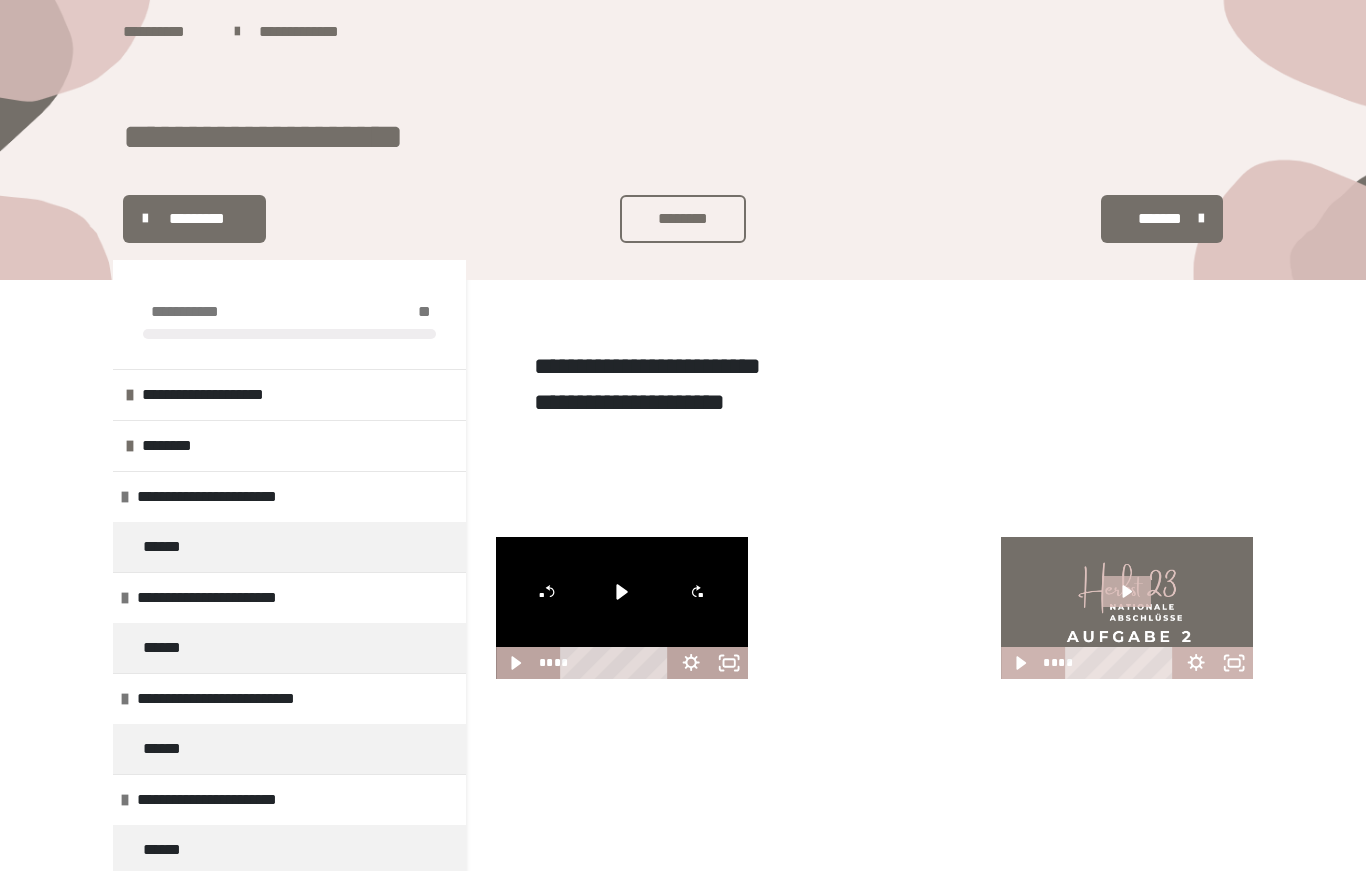 click on "**********" at bounding box center (241, 497) 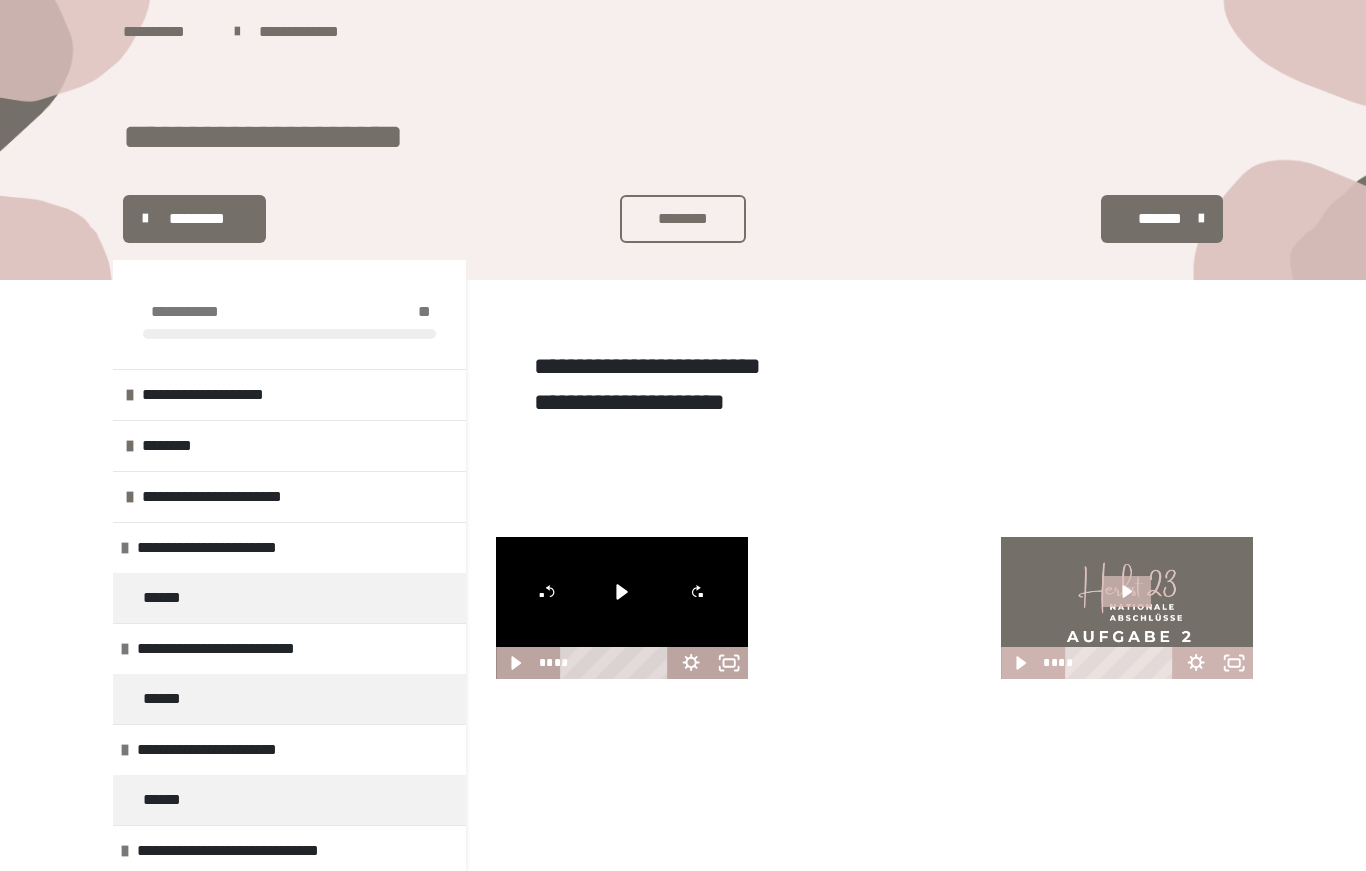 click on "**********" at bounding box center (244, 548) 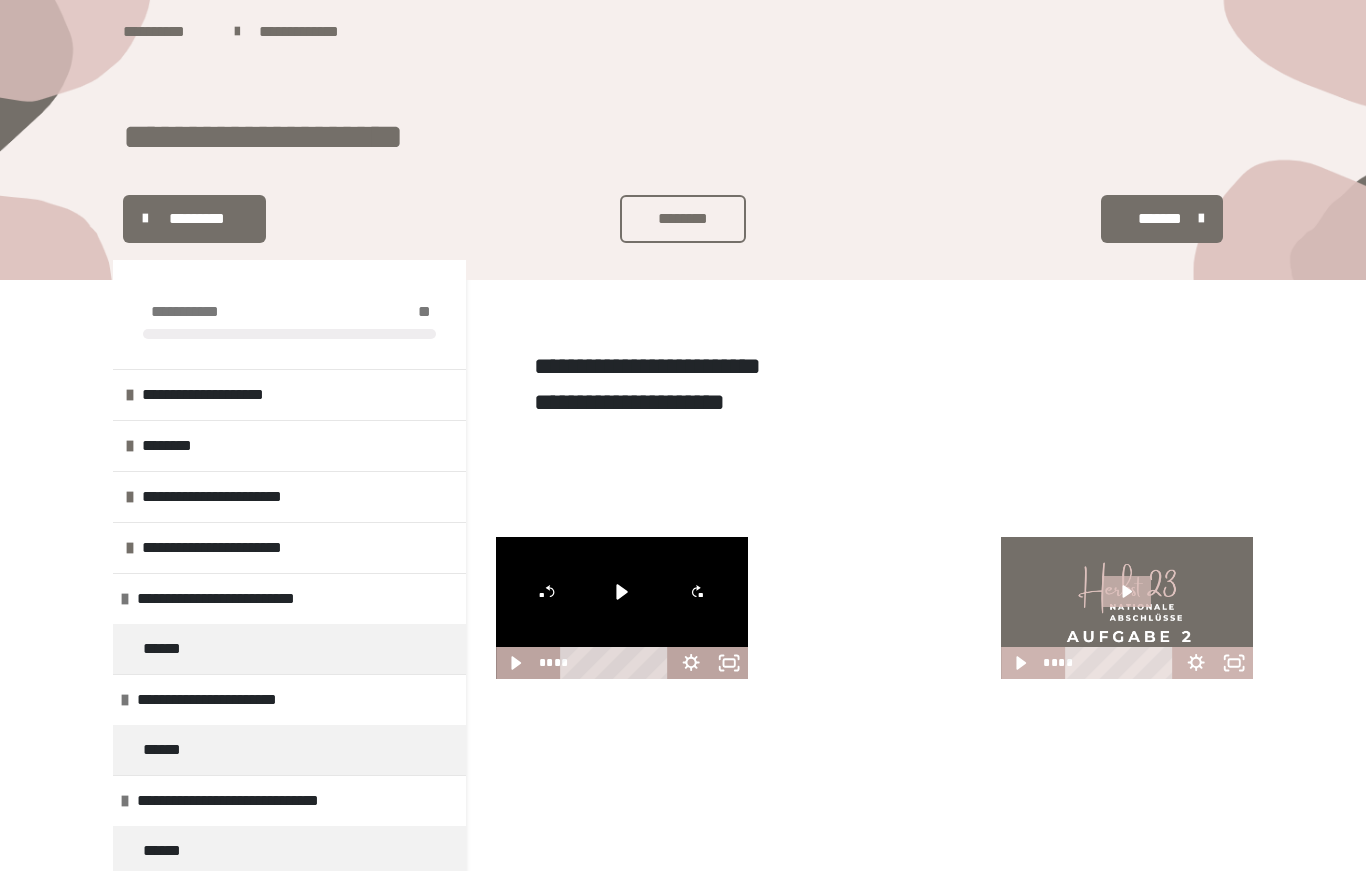 click on "**********" at bounding box center [246, 497] 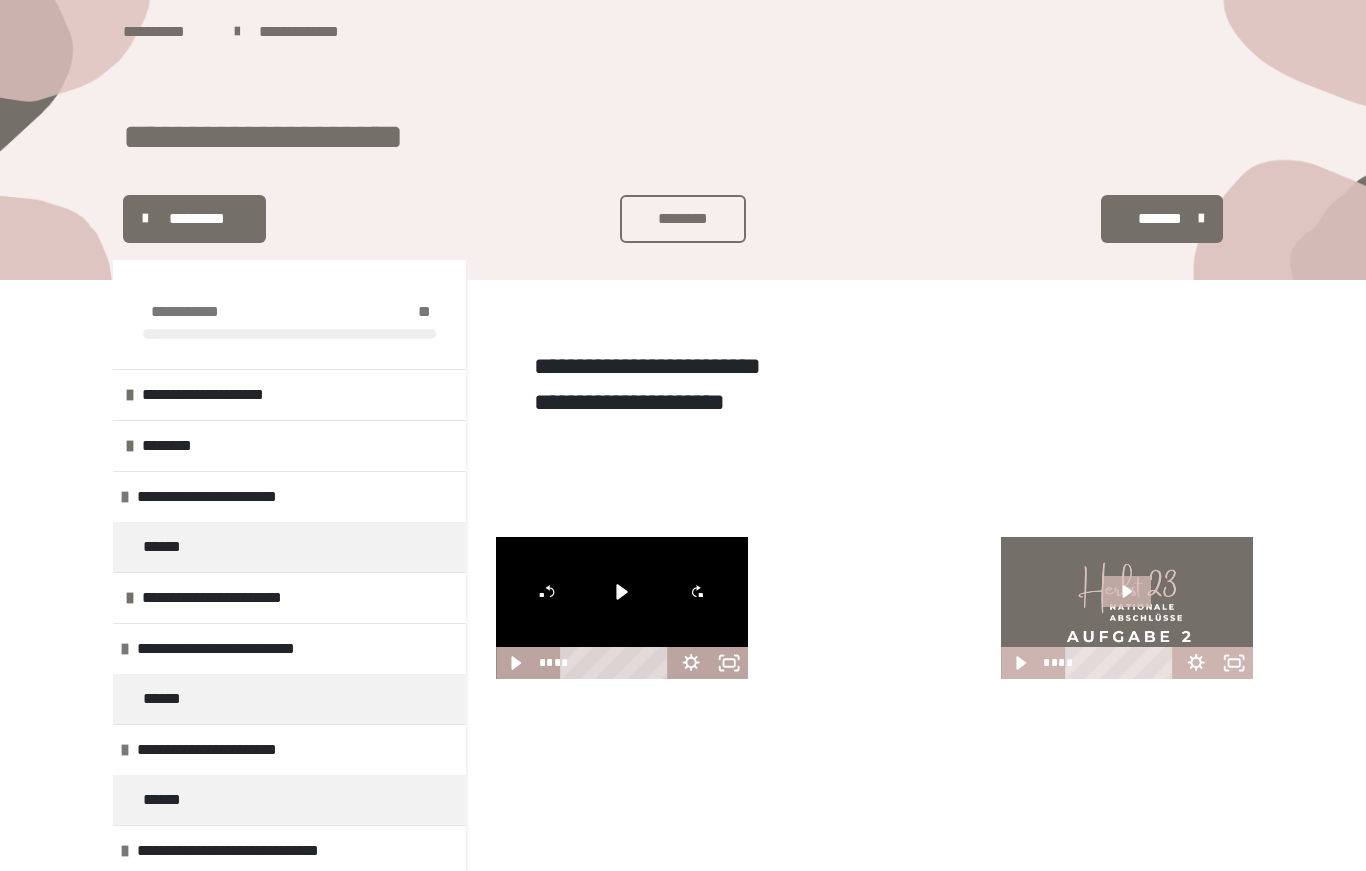 click on "*******" at bounding box center [1160, 219] 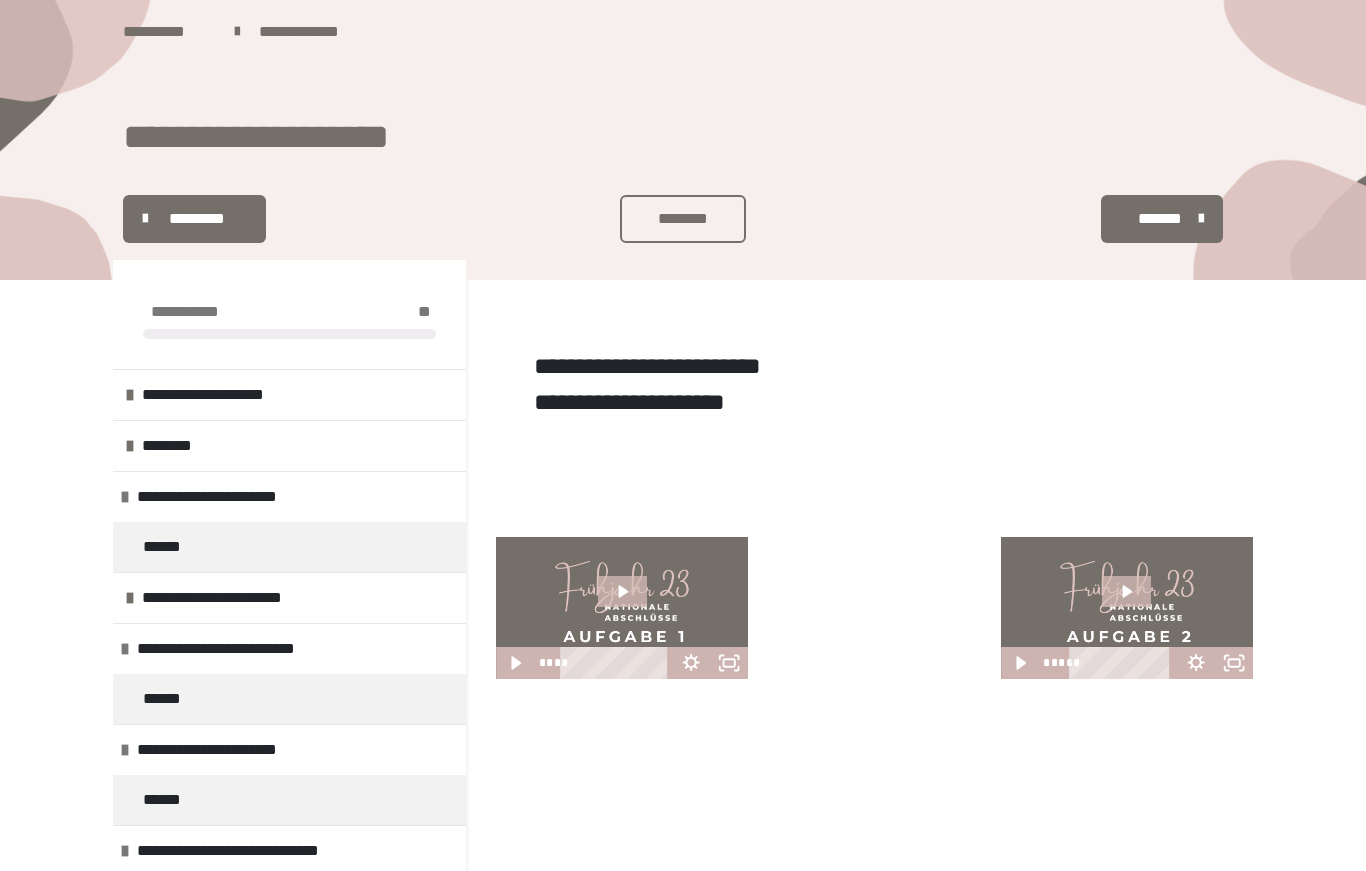 click on "*******" at bounding box center (1160, 219) 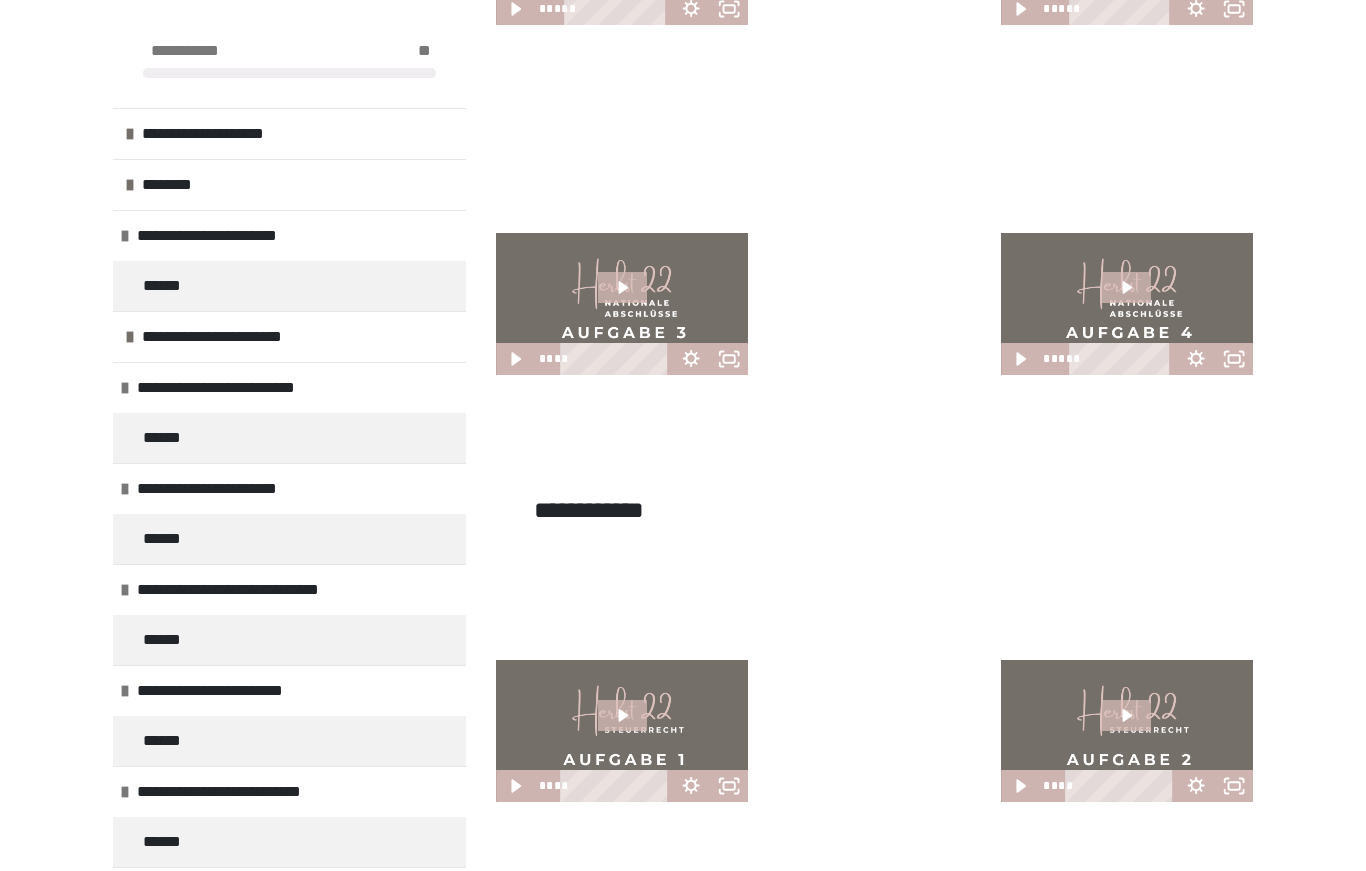 scroll, scrollTop: 654, scrollLeft: 0, axis: vertical 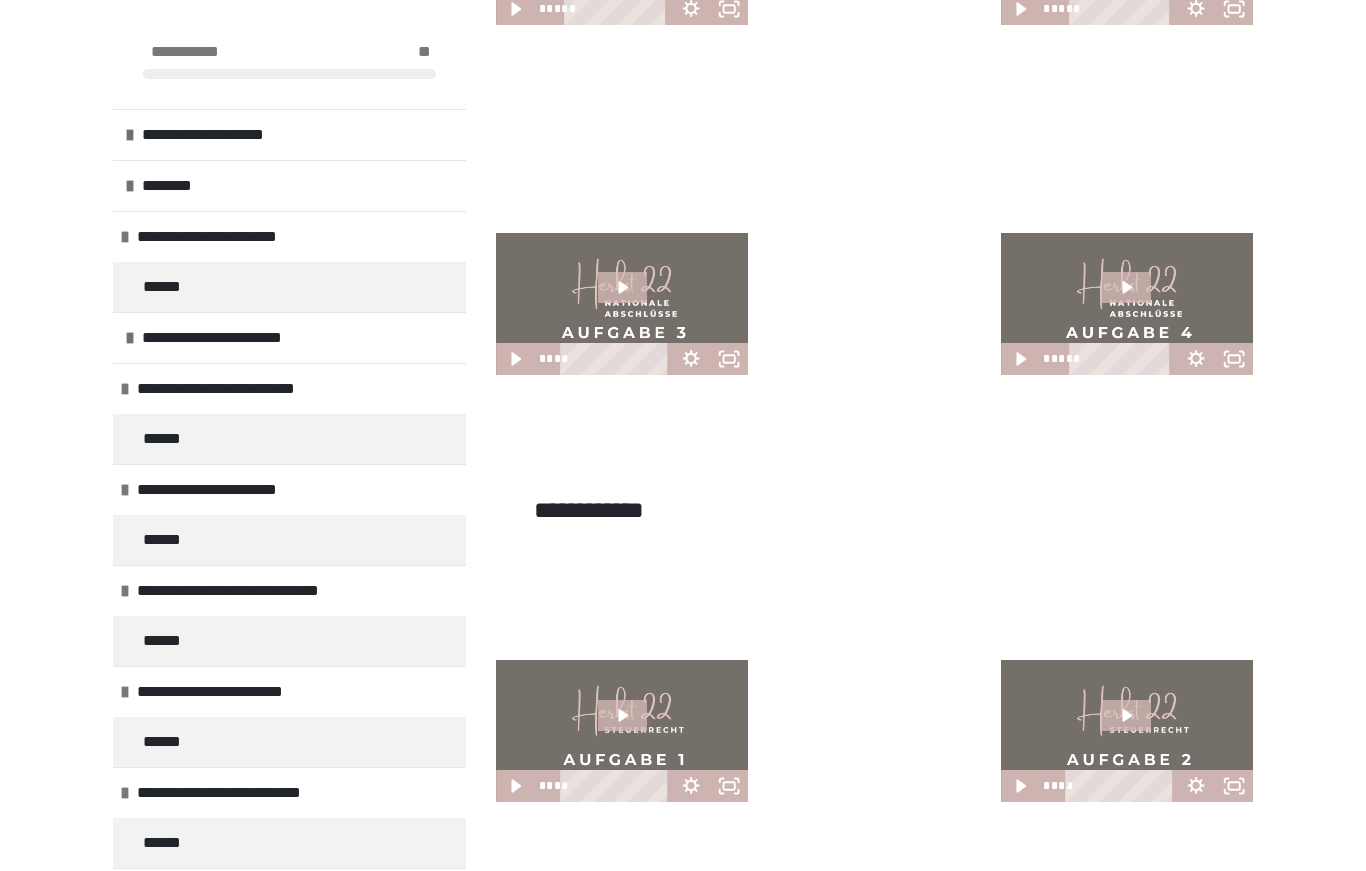 click on "**********" at bounding box center (259, 591) 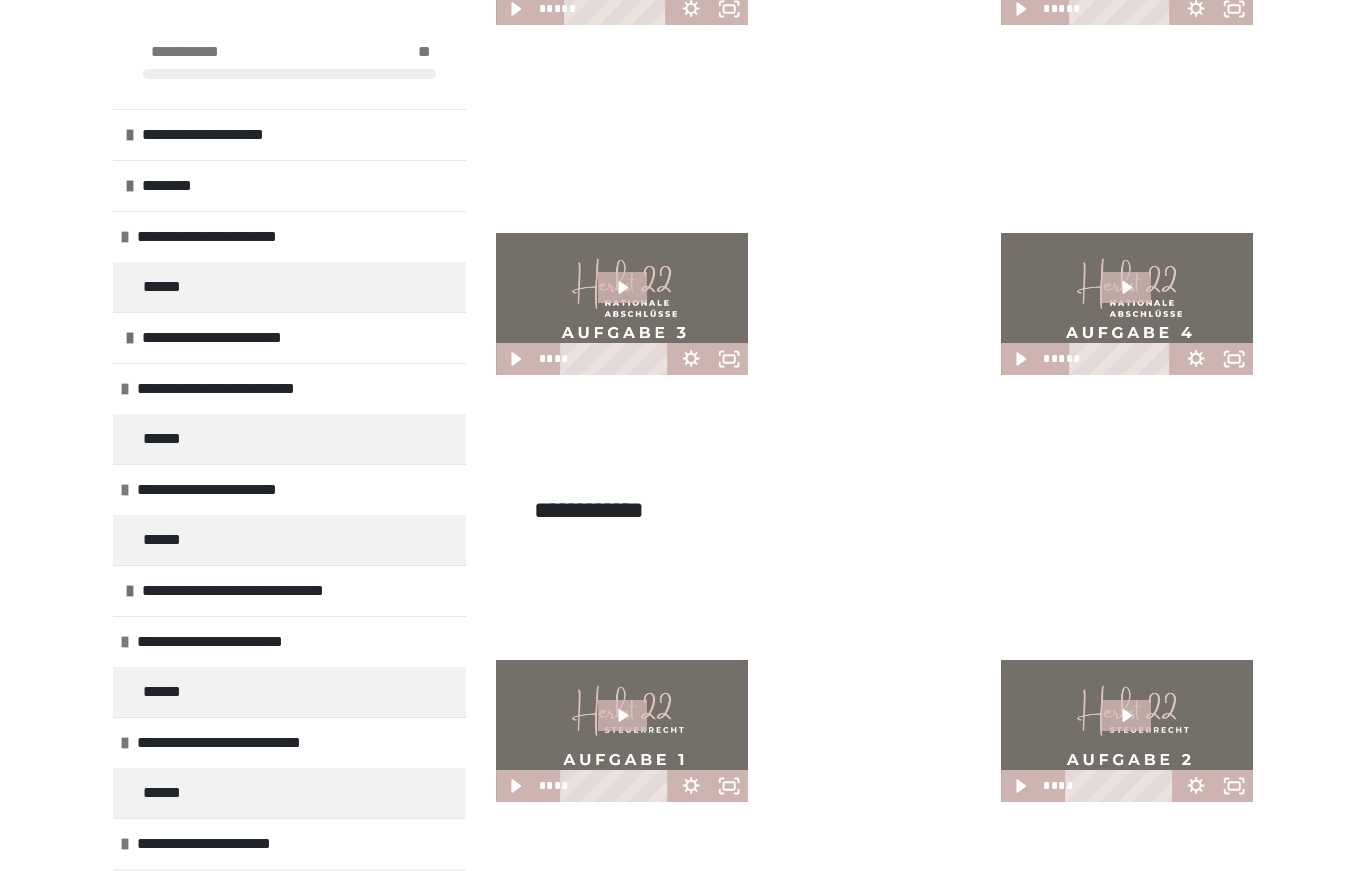 click on "**********" at bounding box center (248, 642) 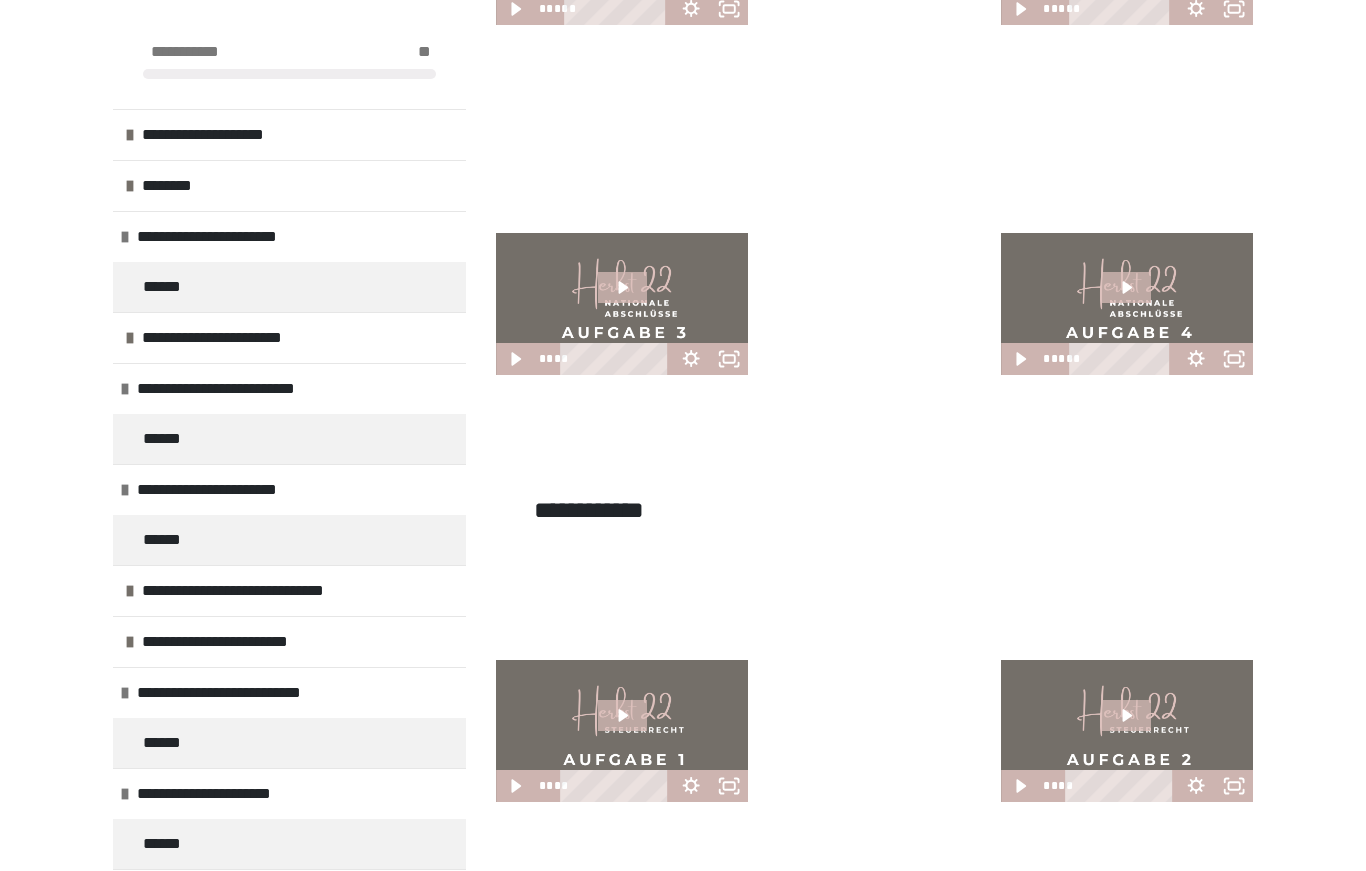 click on "**********" at bounding box center (250, 693) 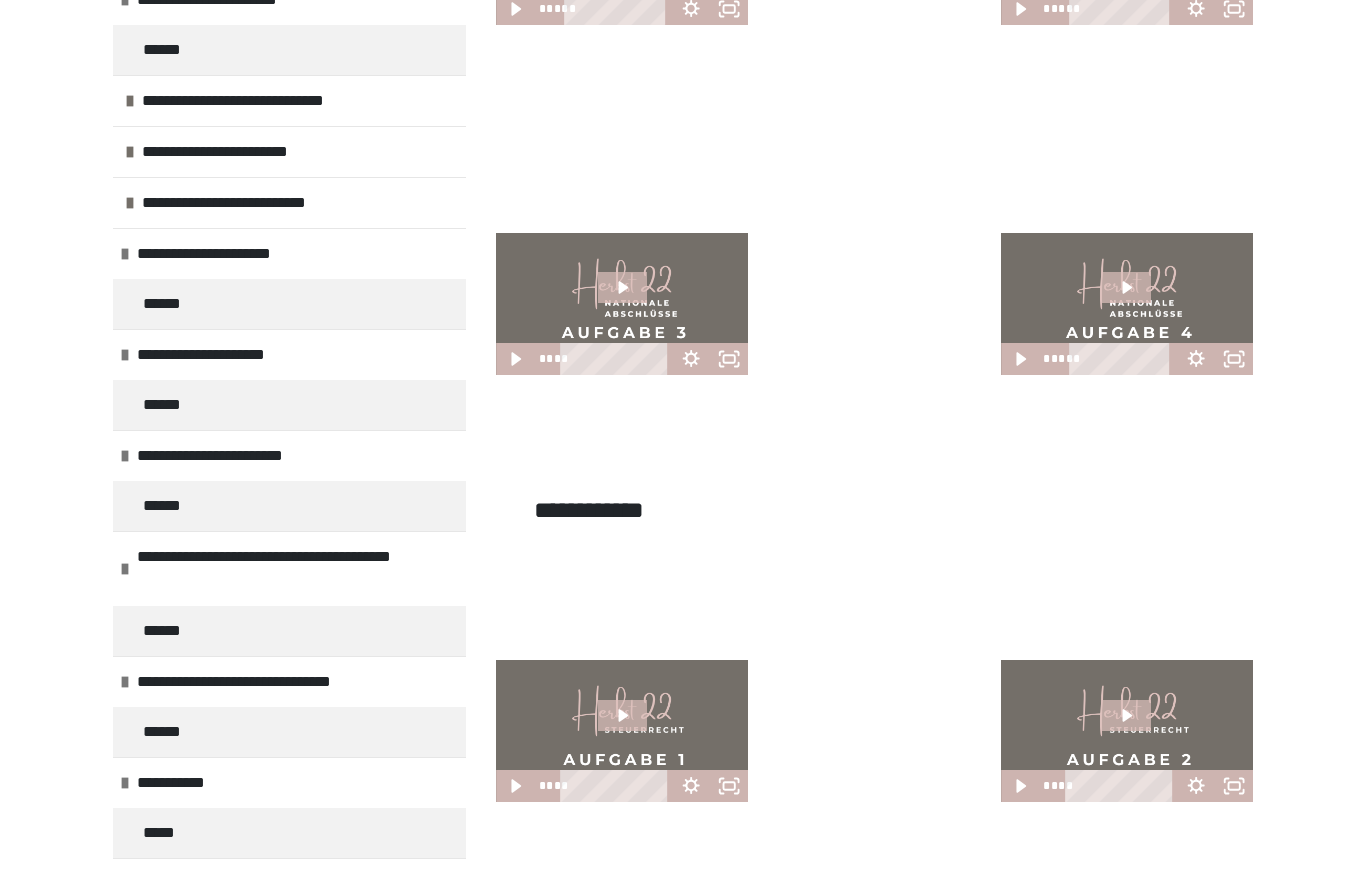 scroll, scrollTop: 491, scrollLeft: 0, axis: vertical 